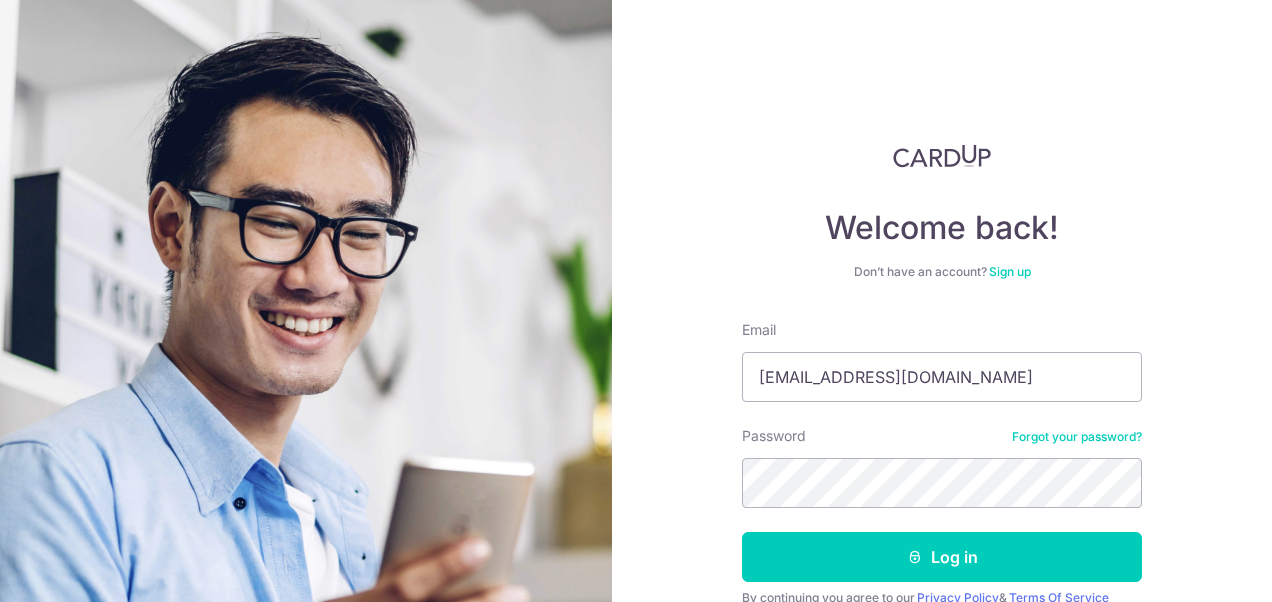 scroll, scrollTop: 0, scrollLeft: 0, axis: both 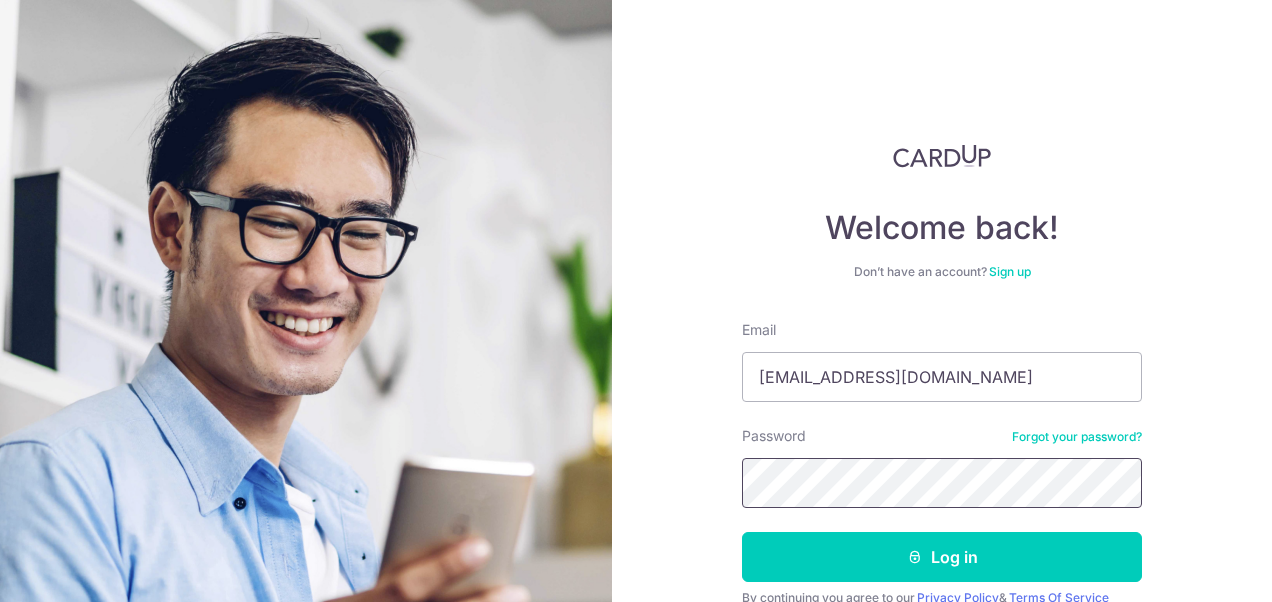 click on "Welcome back!
Don’t have an account?  Sign up
Email
tenkaiyin@gmail.com
Password
Forgot your password?
Log in
By continuing you agree to our
Privacy Policy
&  Terms Of Service
Didn't receive unlock details?
Haven't confirmed your email?" at bounding box center [942, 301] 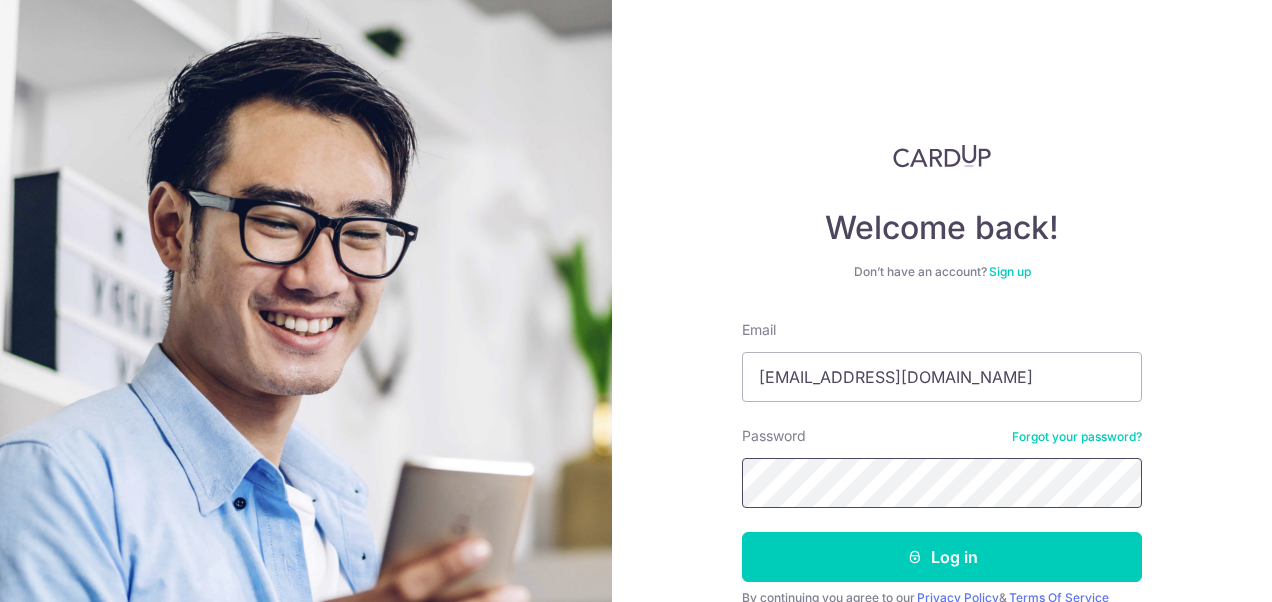 click on "Log in" at bounding box center (942, 557) 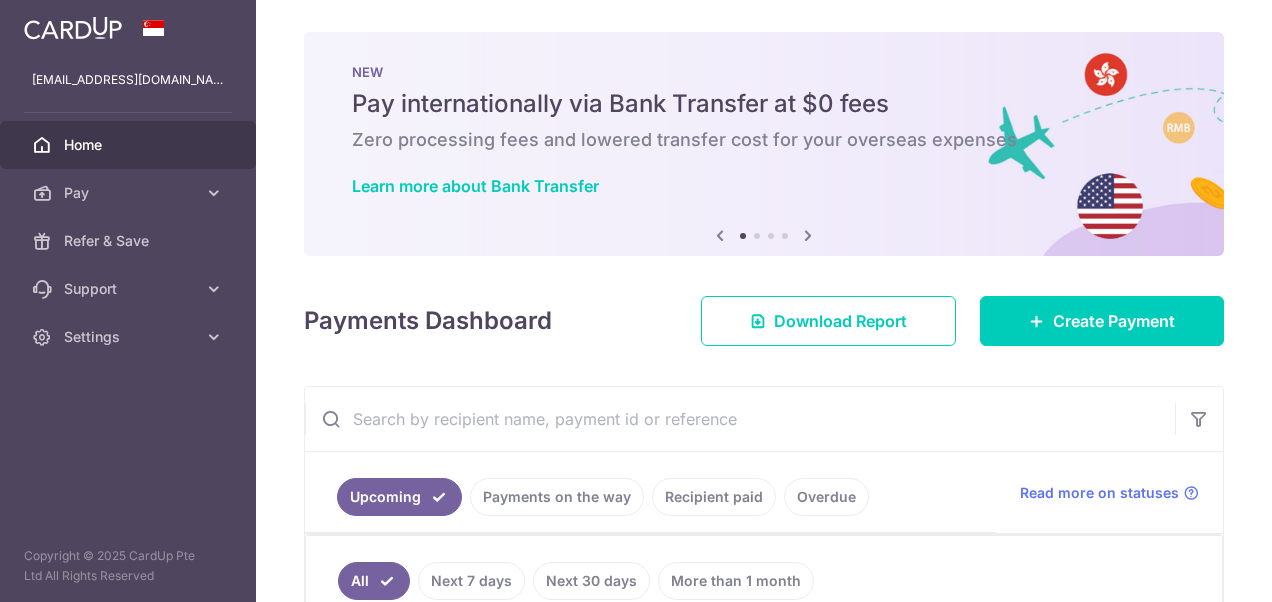scroll, scrollTop: 0, scrollLeft: 0, axis: both 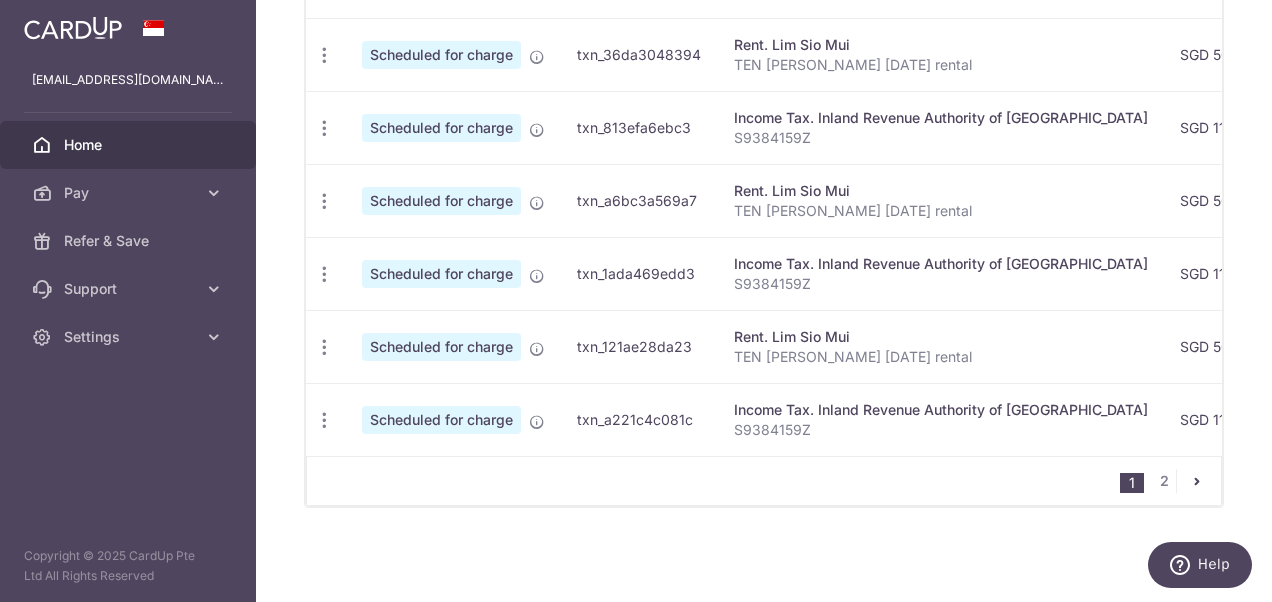 click at bounding box center (1197, 481) 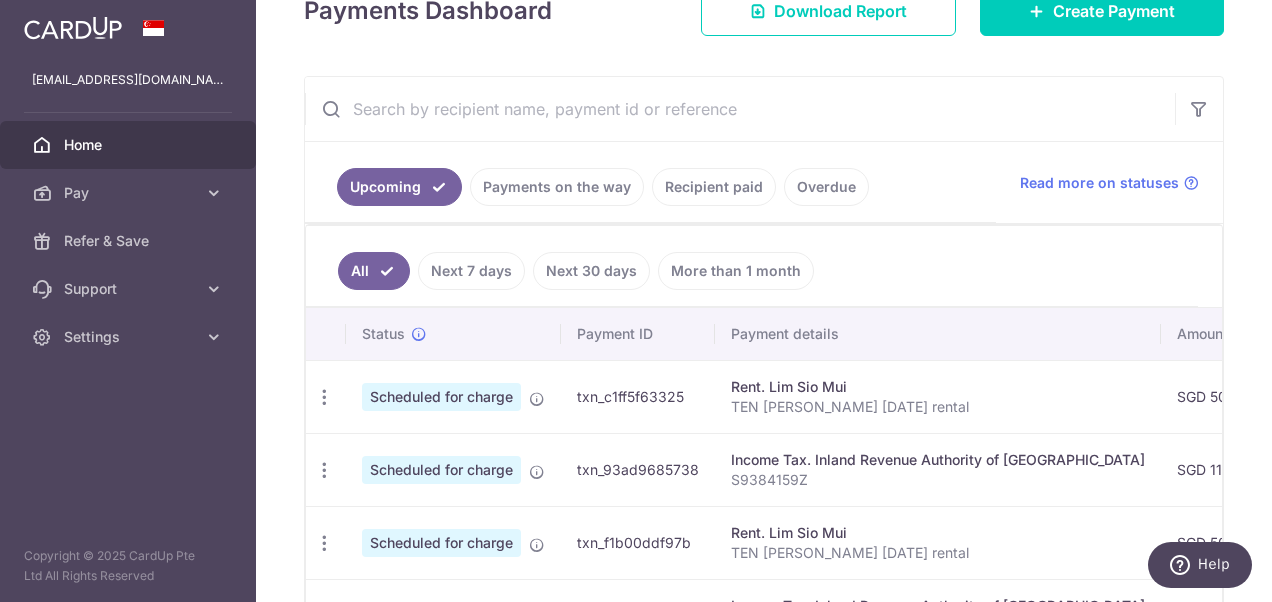 scroll, scrollTop: 274, scrollLeft: 0, axis: vertical 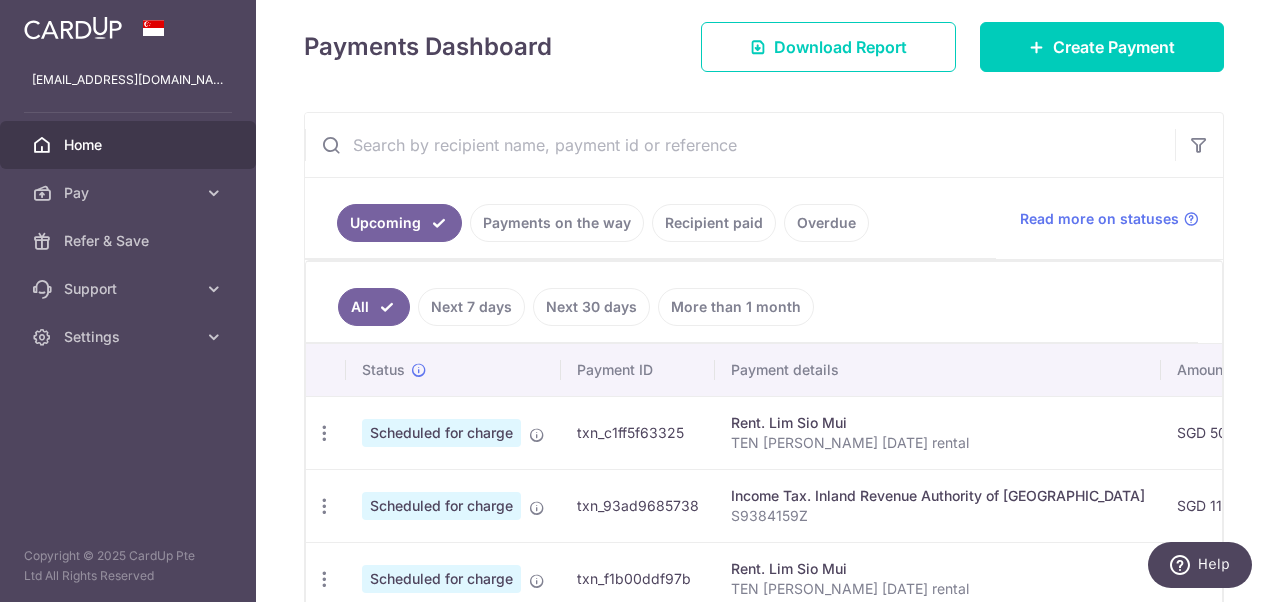 click on "Home" at bounding box center [130, 145] 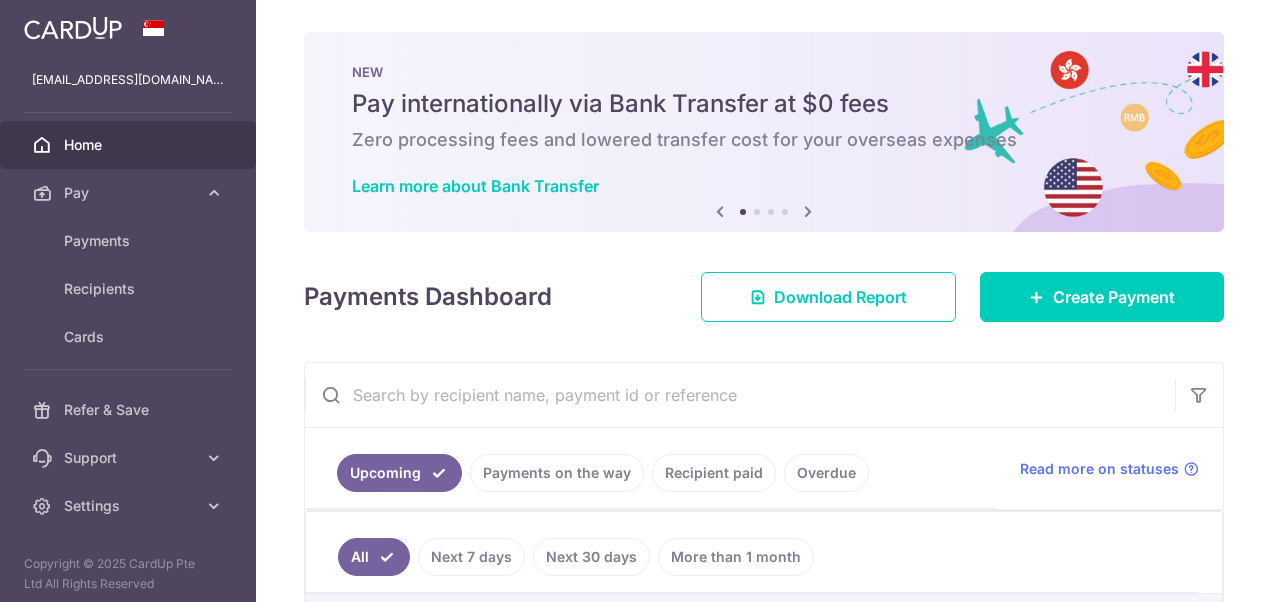scroll, scrollTop: 0, scrollLeft: 0, axis: both 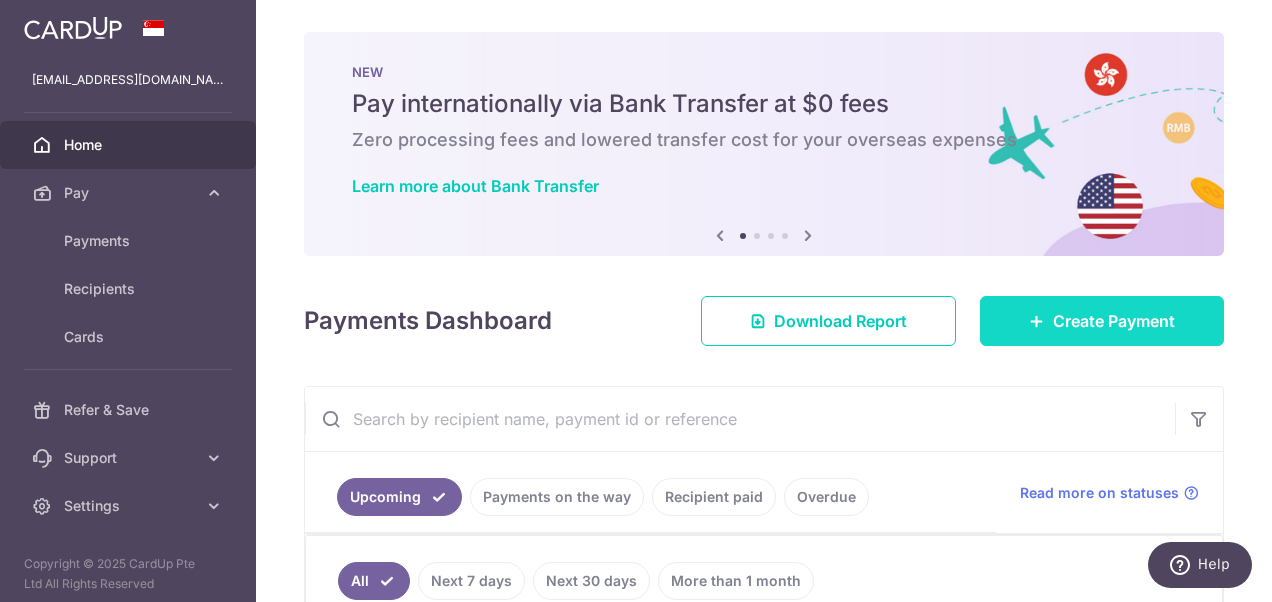click on "Create Payment" at bounding box center [1102, 321] 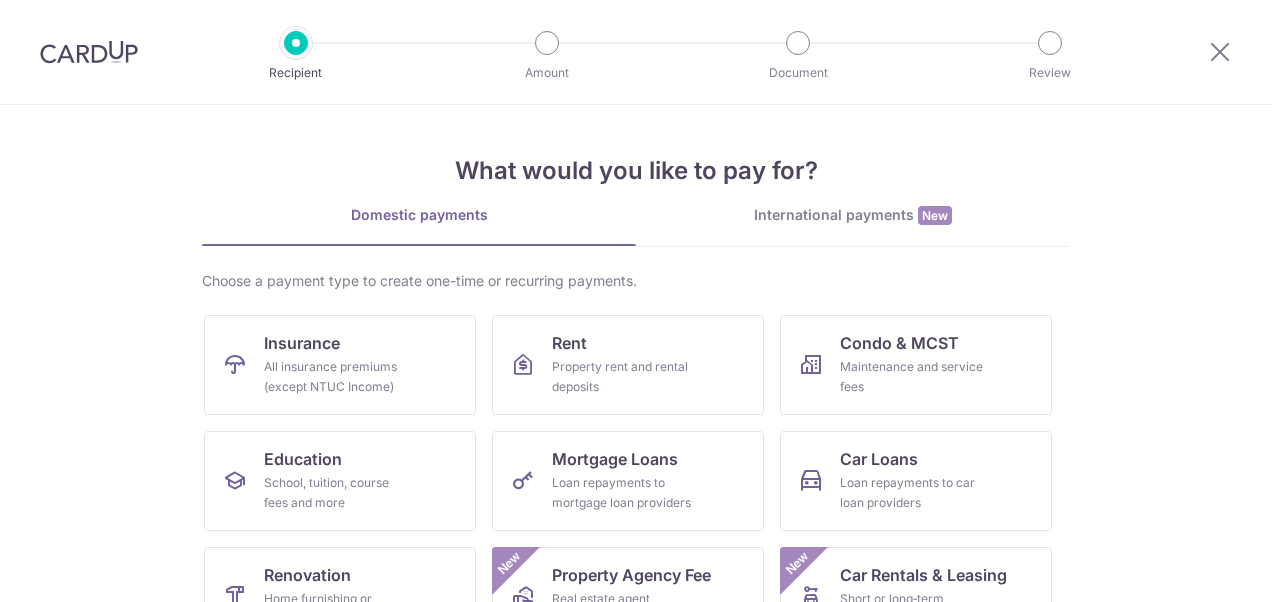 scroll, scrollTop: 0, scrollLeft: 0, axis: both 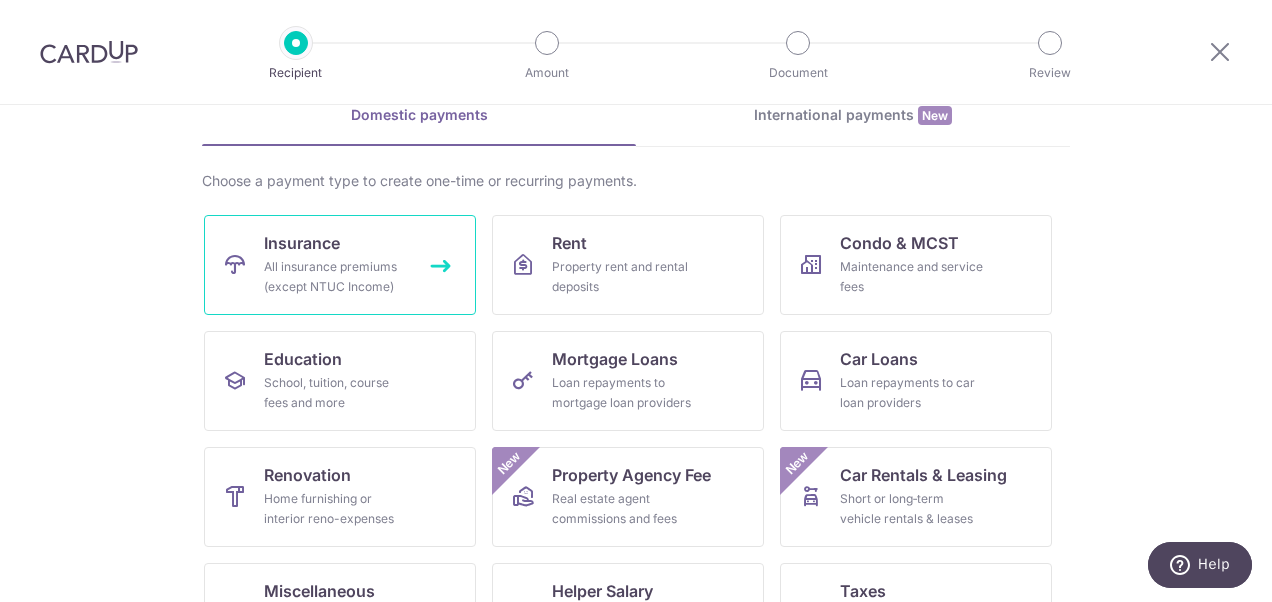 click on "All insurance premiums (except NTUC Income)" at bounding box center (336, 277) 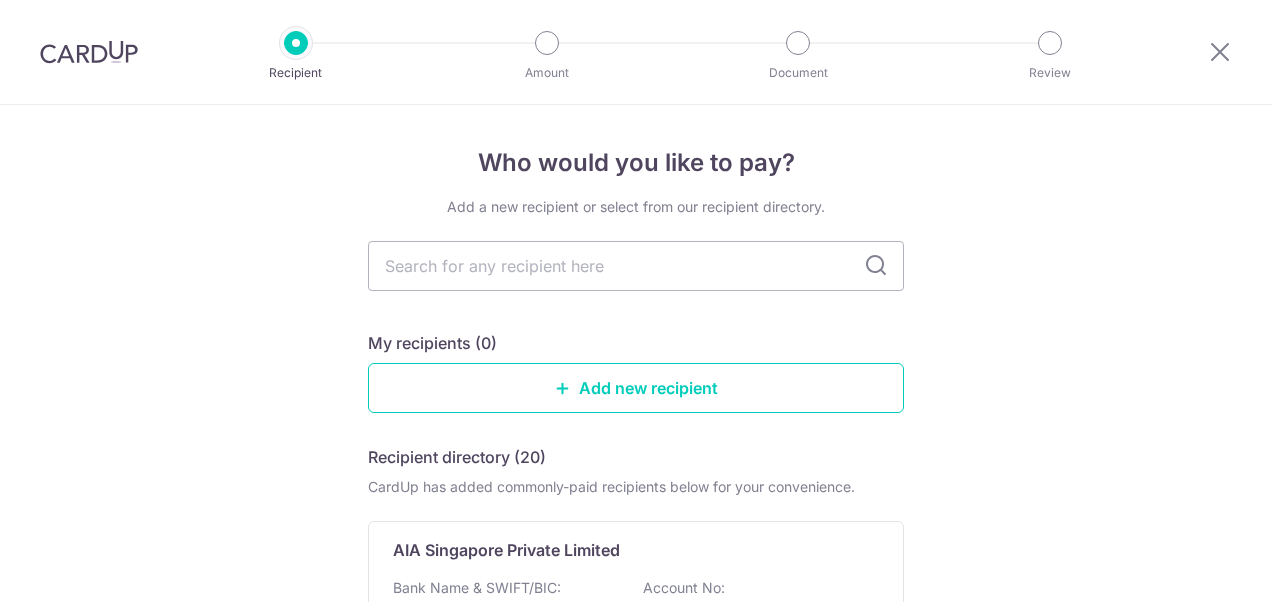 scroll, scrollTop: 0, scrollLeft: 0, axis: both 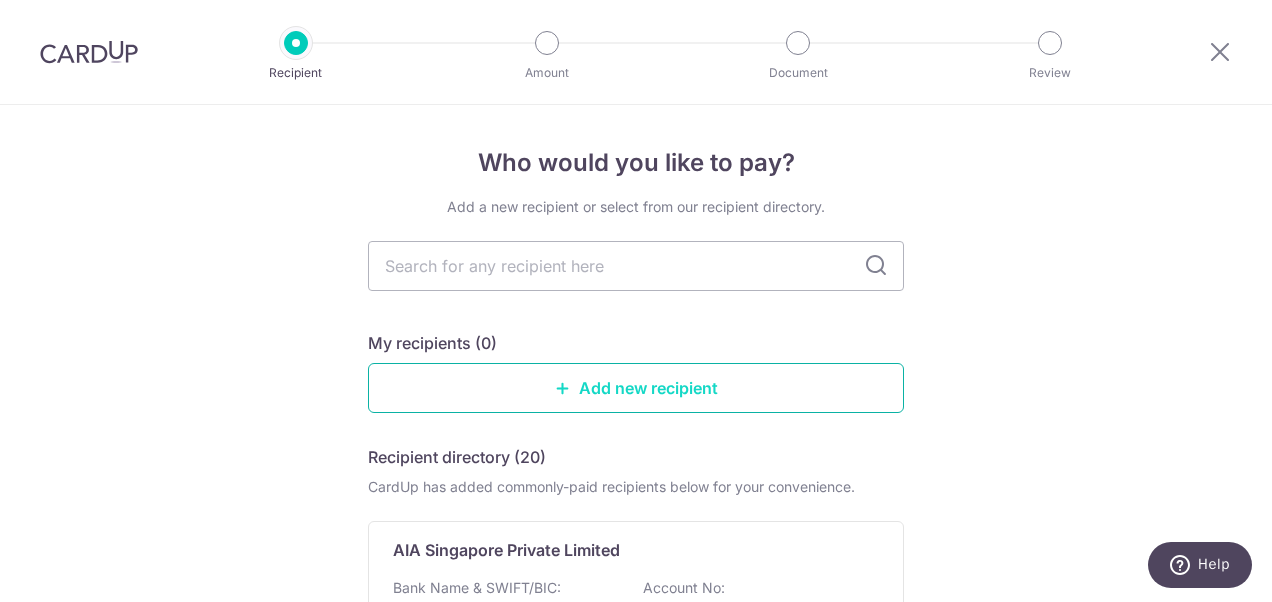 click on "Add new recipient" at bounding box center (636, 388) 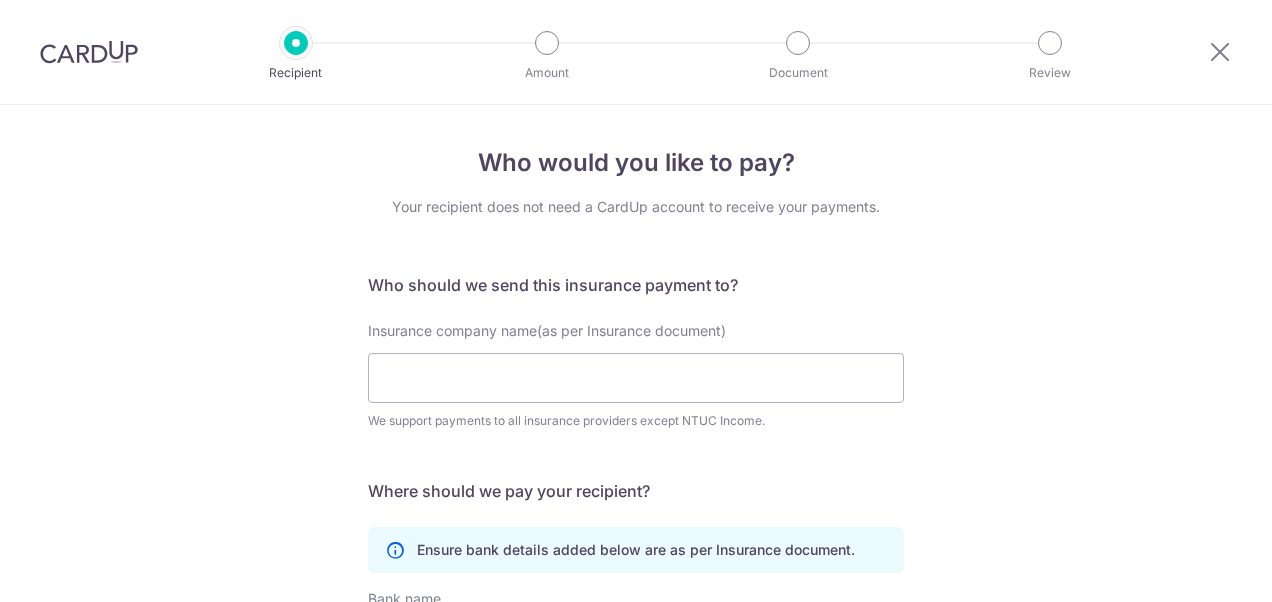 scroll, scrollTop: 0, scrollLeft: 0, axis: both 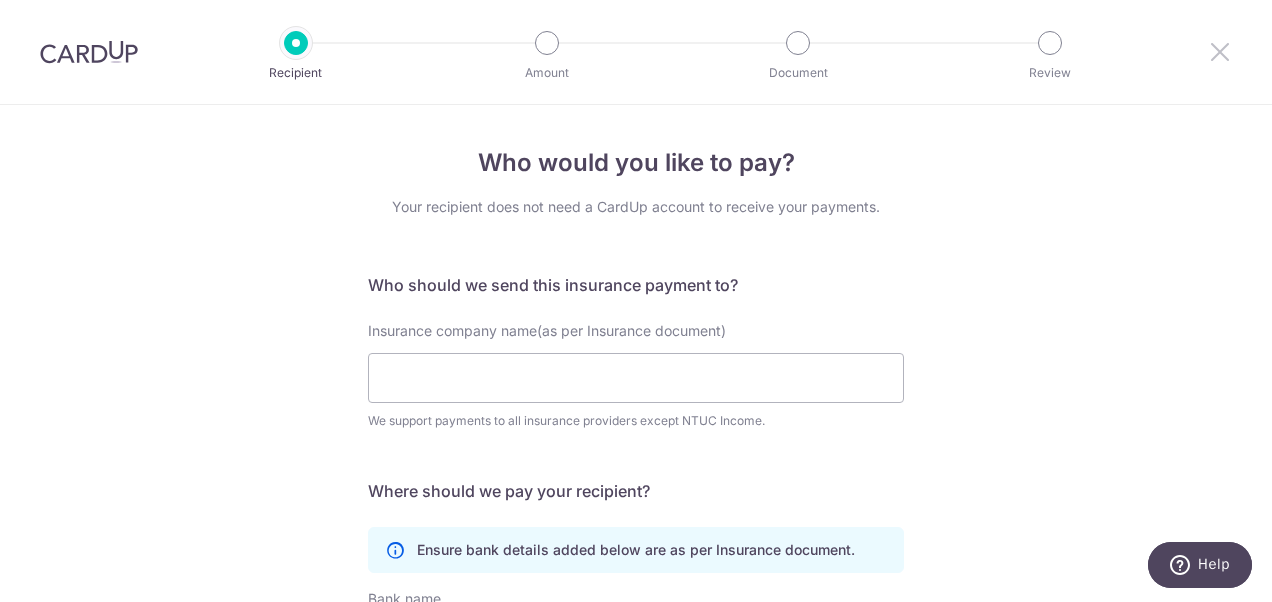 click at bounding box center (1220, 51) 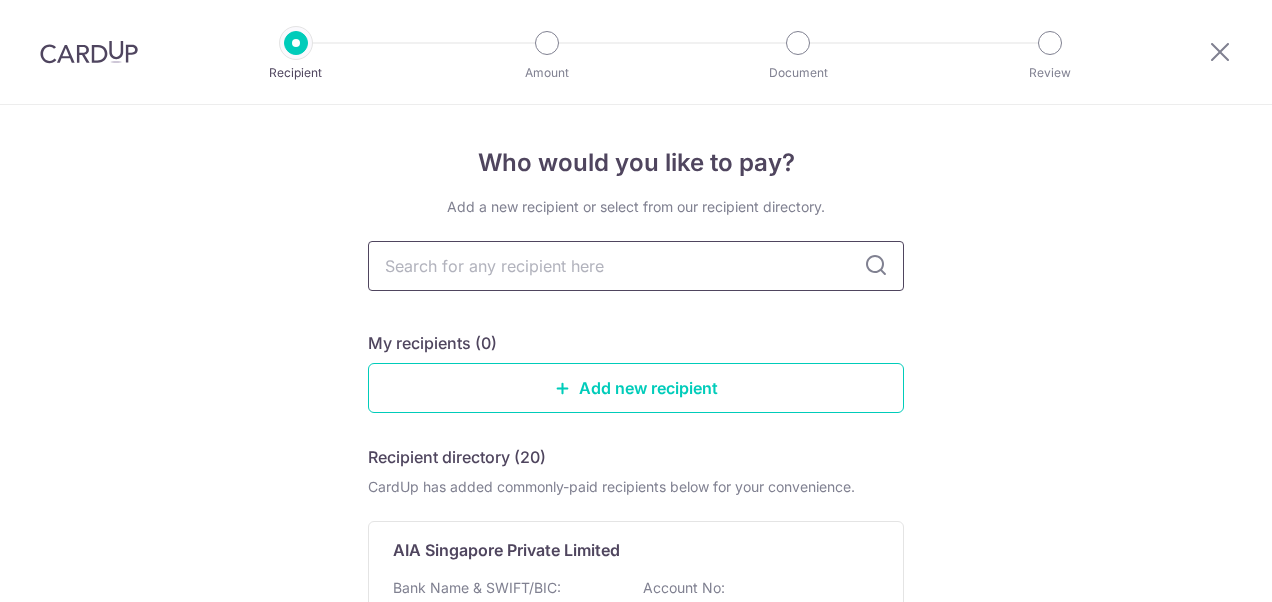 scroll, scrollTop: 0, scrollLeft: 0, axis: both 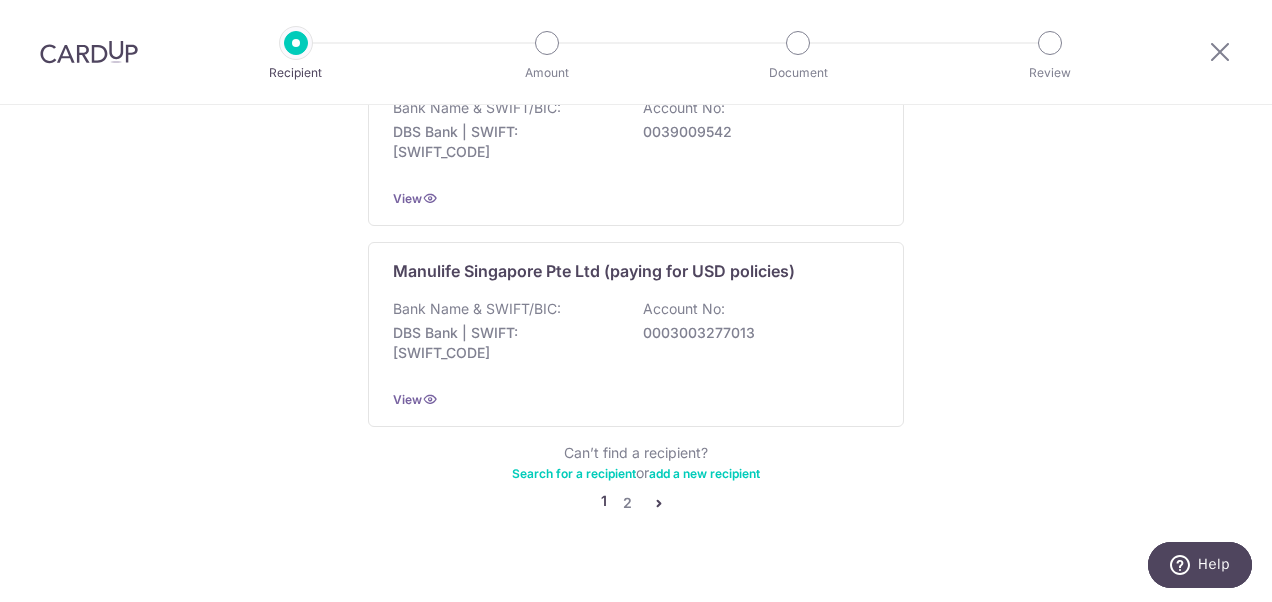 click at bounding box center (659, 503) 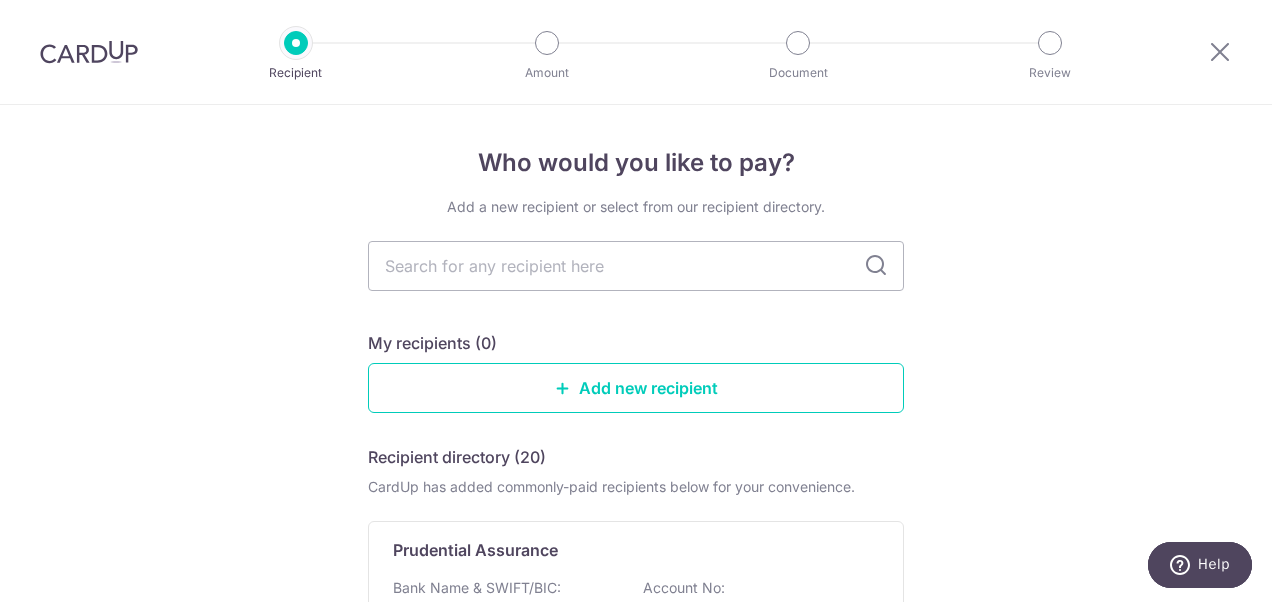 scroll, scrollTop: 1805, scrollLeft: 0, axis: vertical 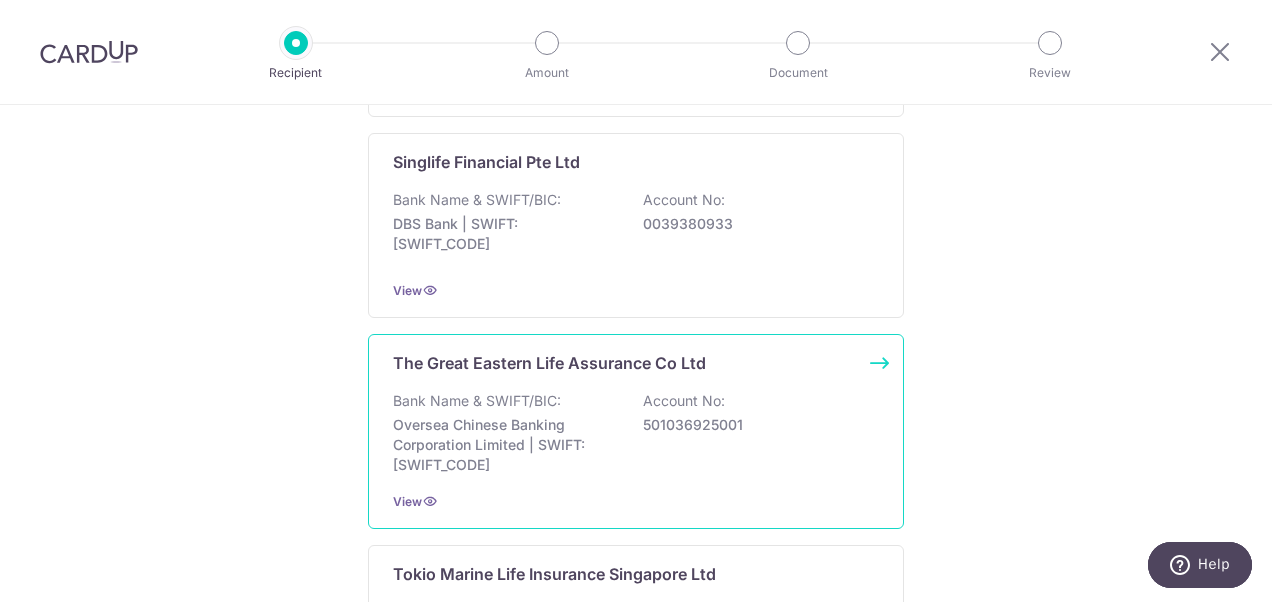 drag, startPoint x: 596, startPoint y: 402, endPoint x: 621, endPoint y: 482, distance: 83.81527 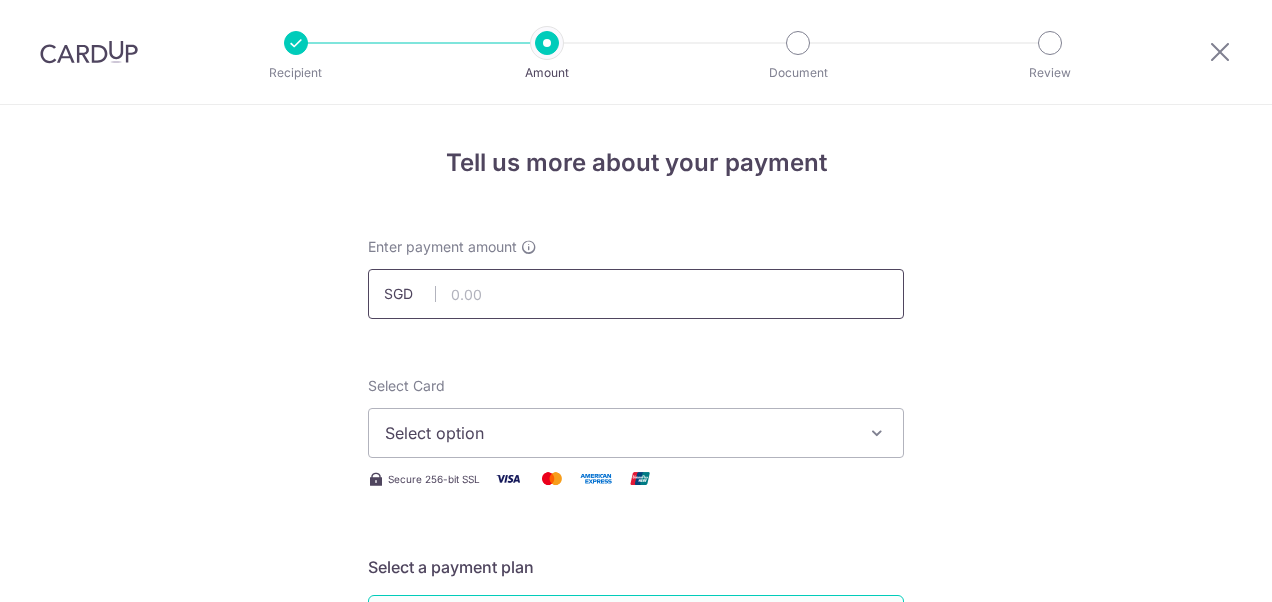 scroll, scrollTop: 0, scrollLeft: 0, axis: both 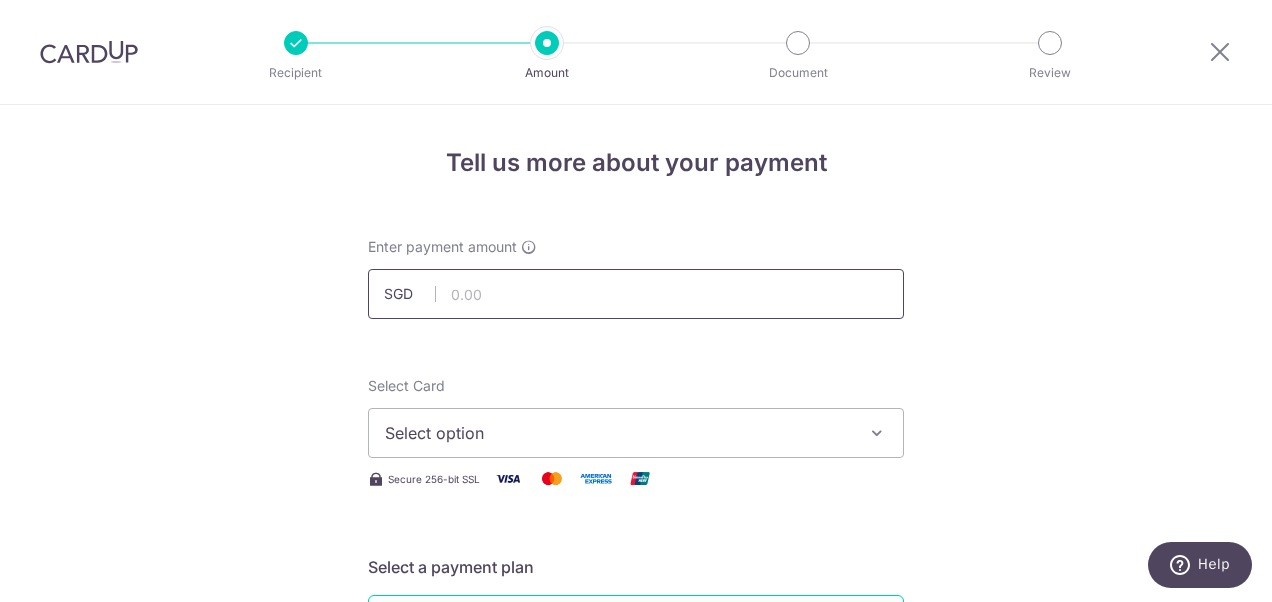 click at bounding box center (636, 294) 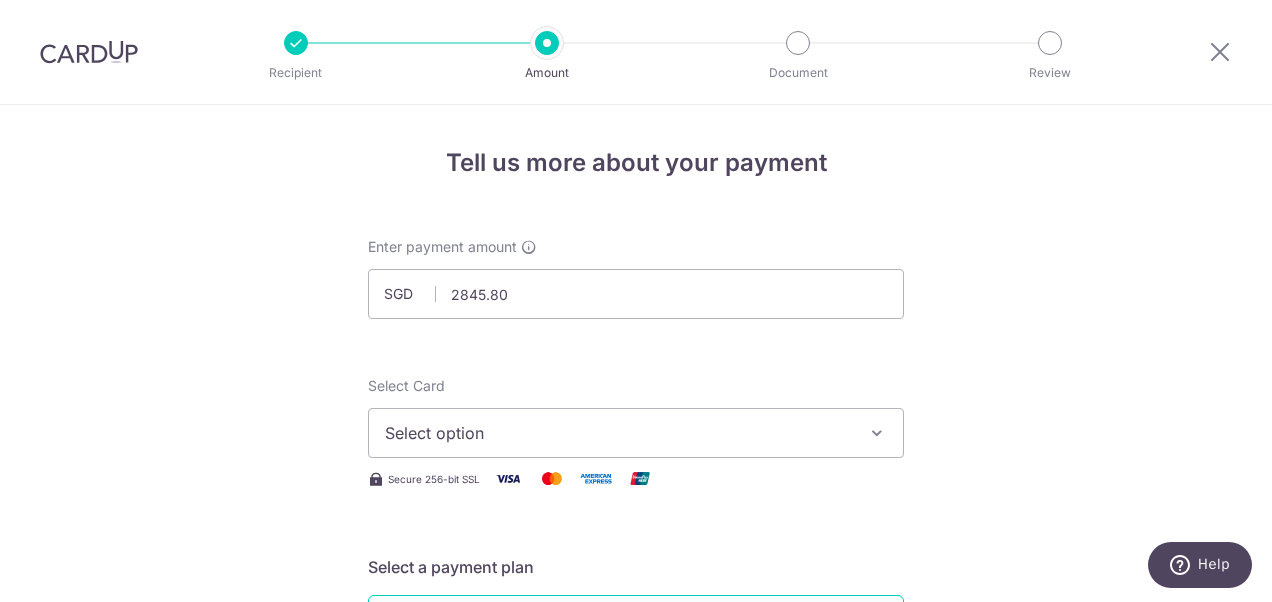 type on "2,845.80" 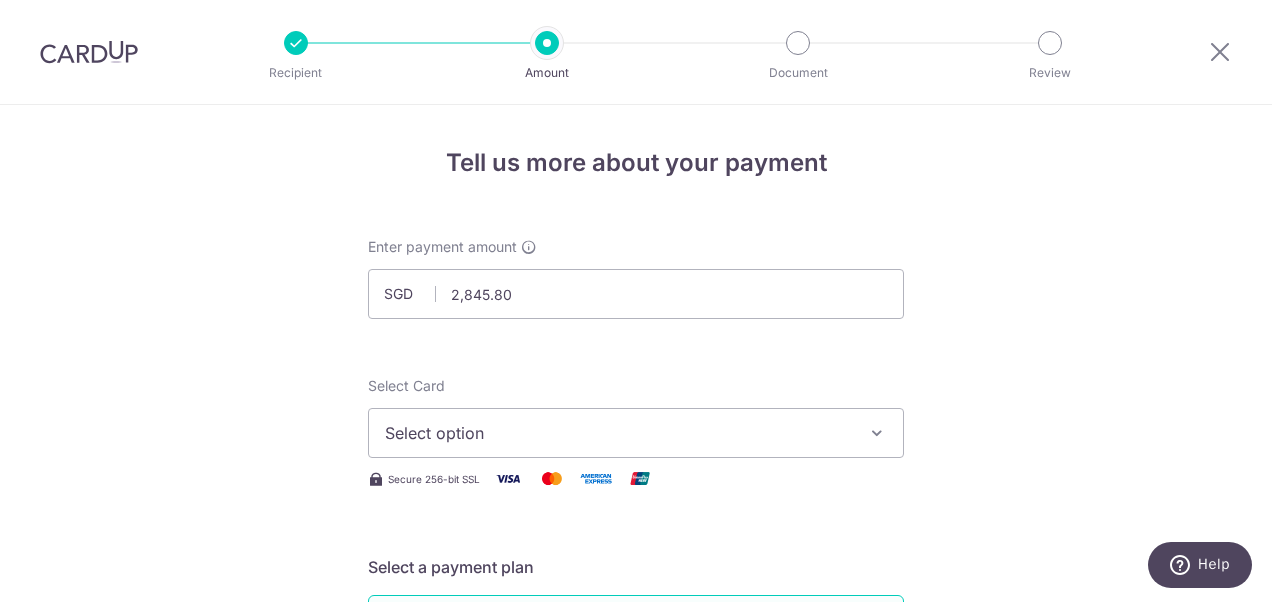 click on "Select option" at bounding box center [636, 433] 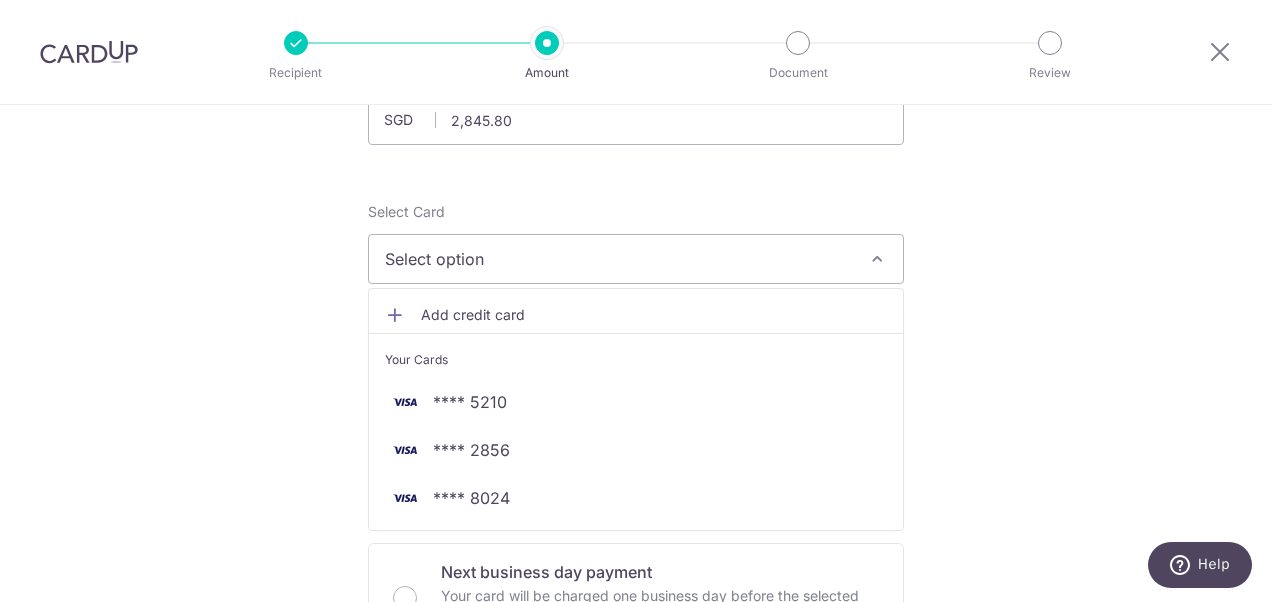 scroll, scrollTop: 200, scrollLeft: 0, axis: vertical 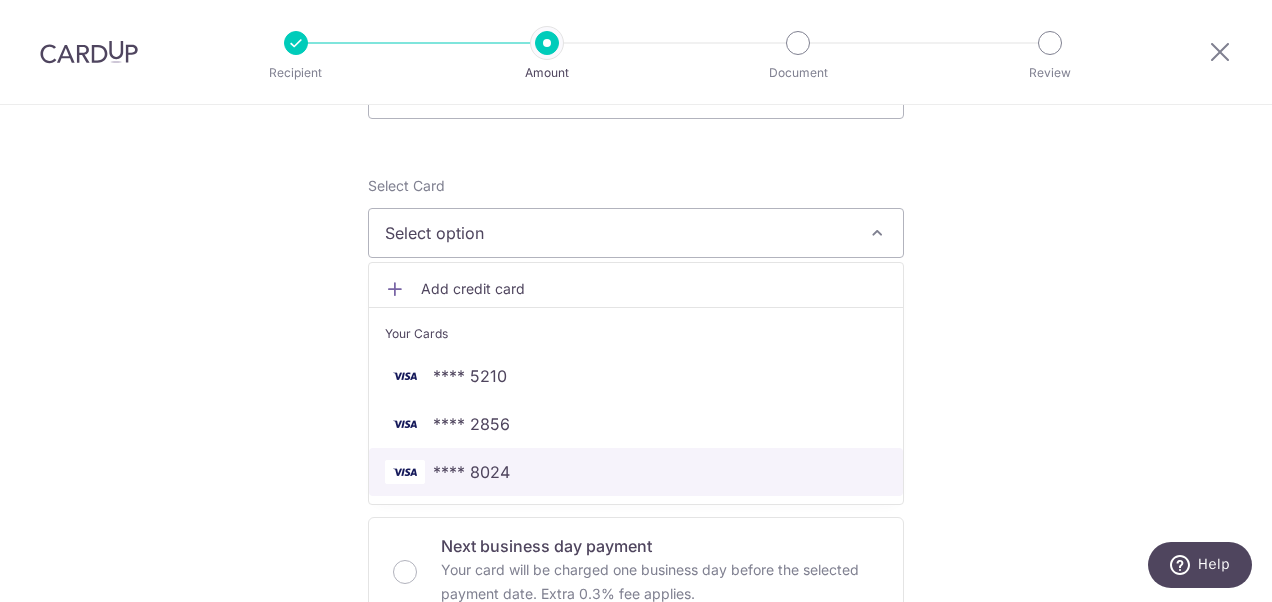 click on "**** 8024" at bounding box center [471, 472] 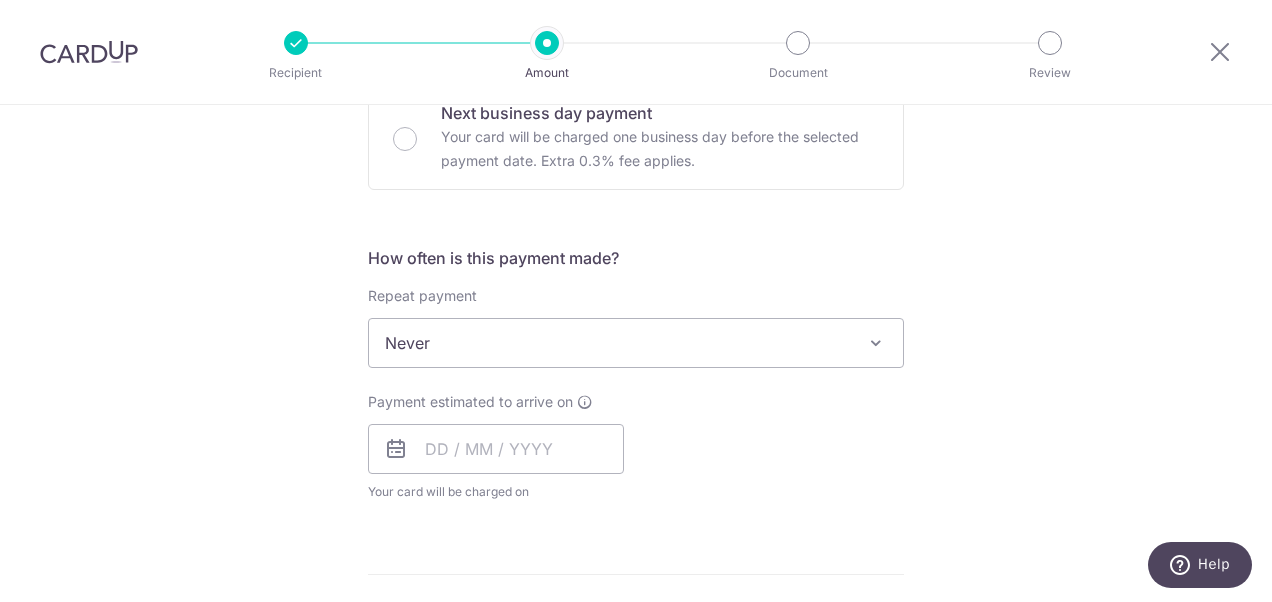 scroll, scrollTop: 700, scrollLeft: 0, axis: vertical 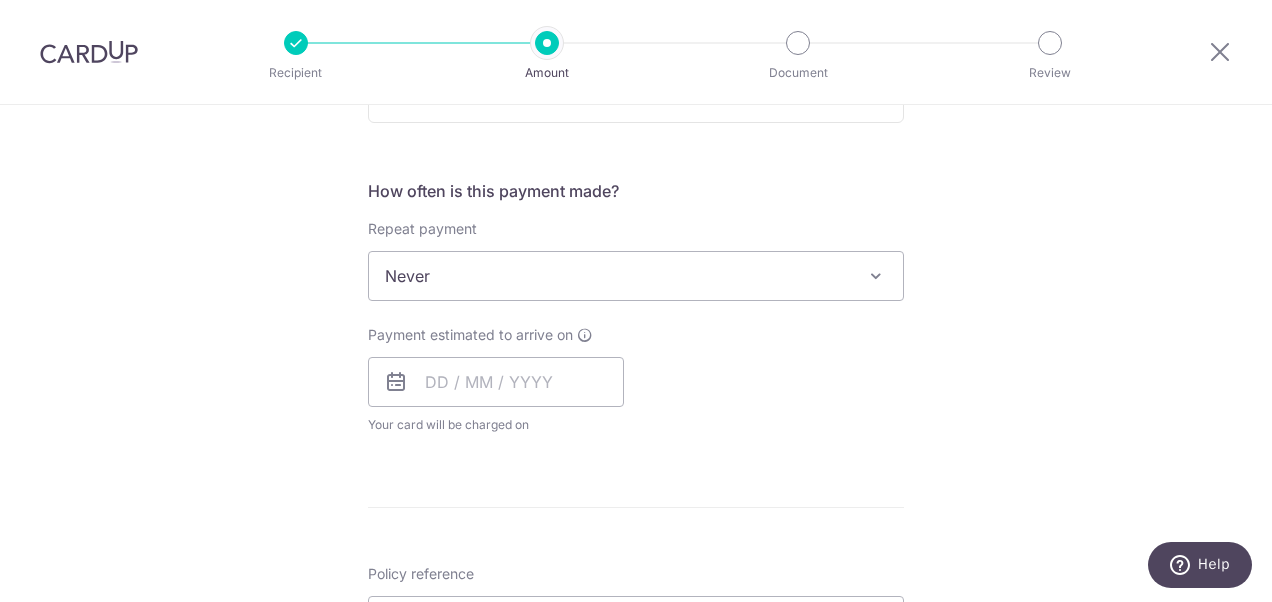 click on "Never" at bounding box center (636, 276) 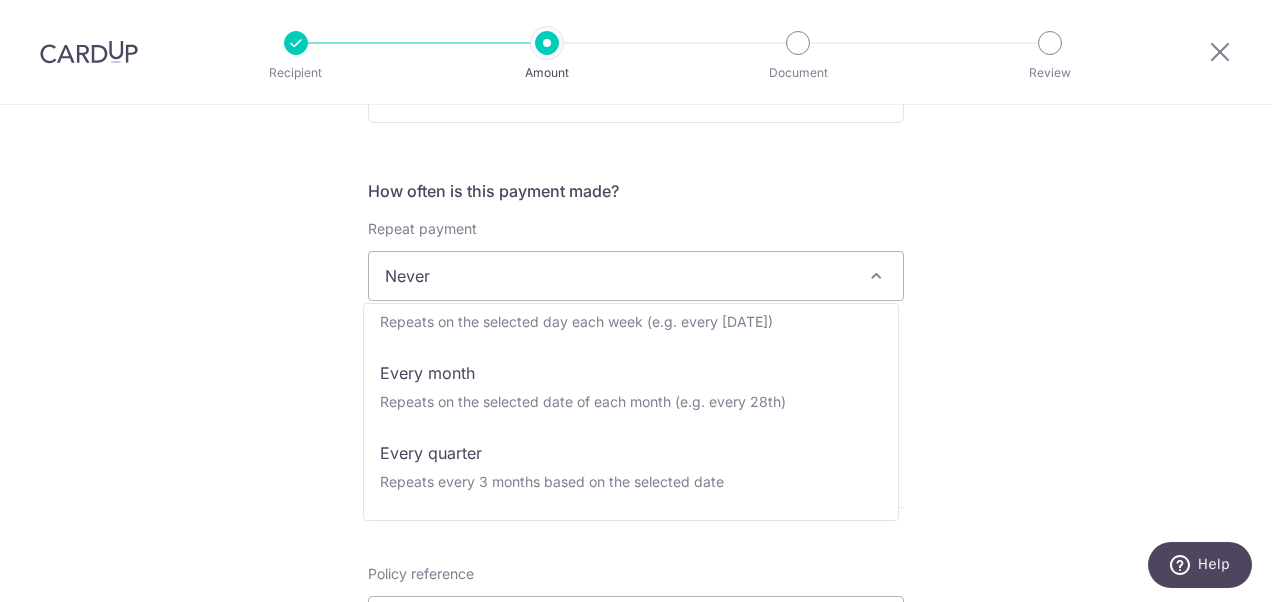 scroll, scrollTop: 280, scrollLeft: 0, axis: vertical 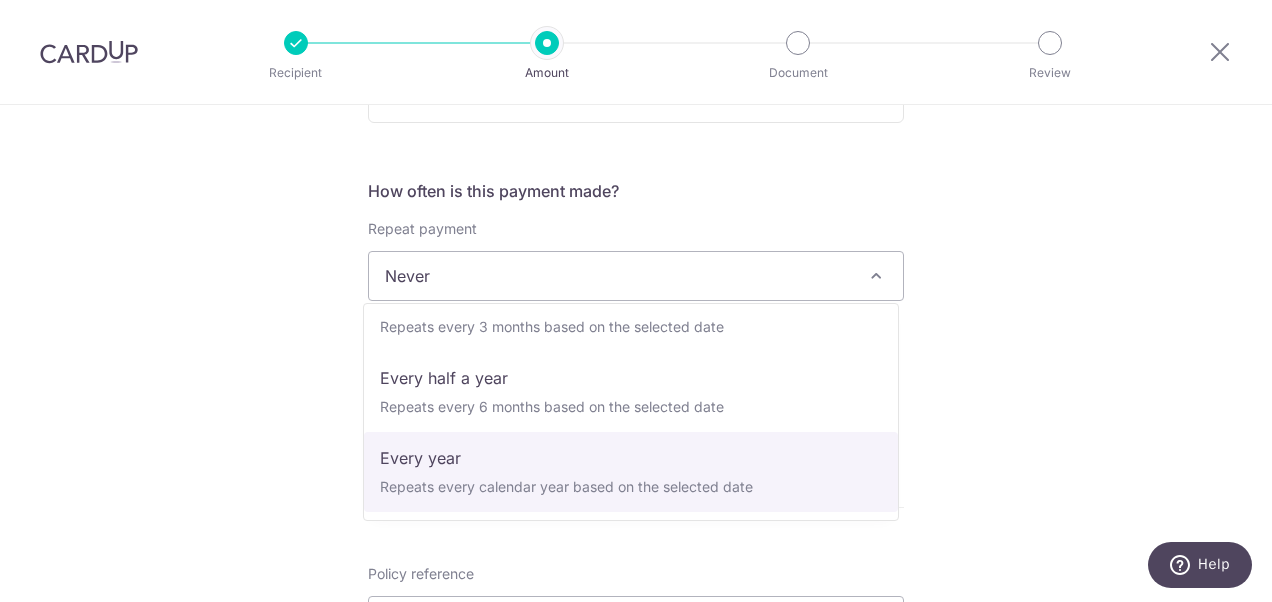 select on "6" 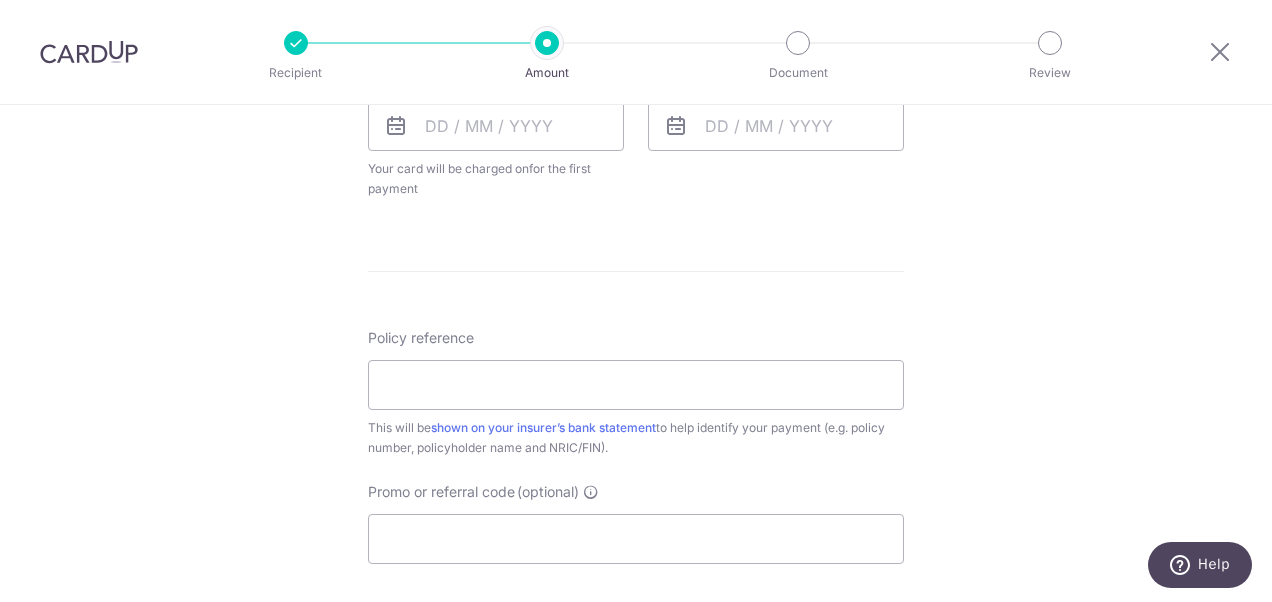 scroll, scrollTop: 838, scrollLeft: 0, axis: vertical 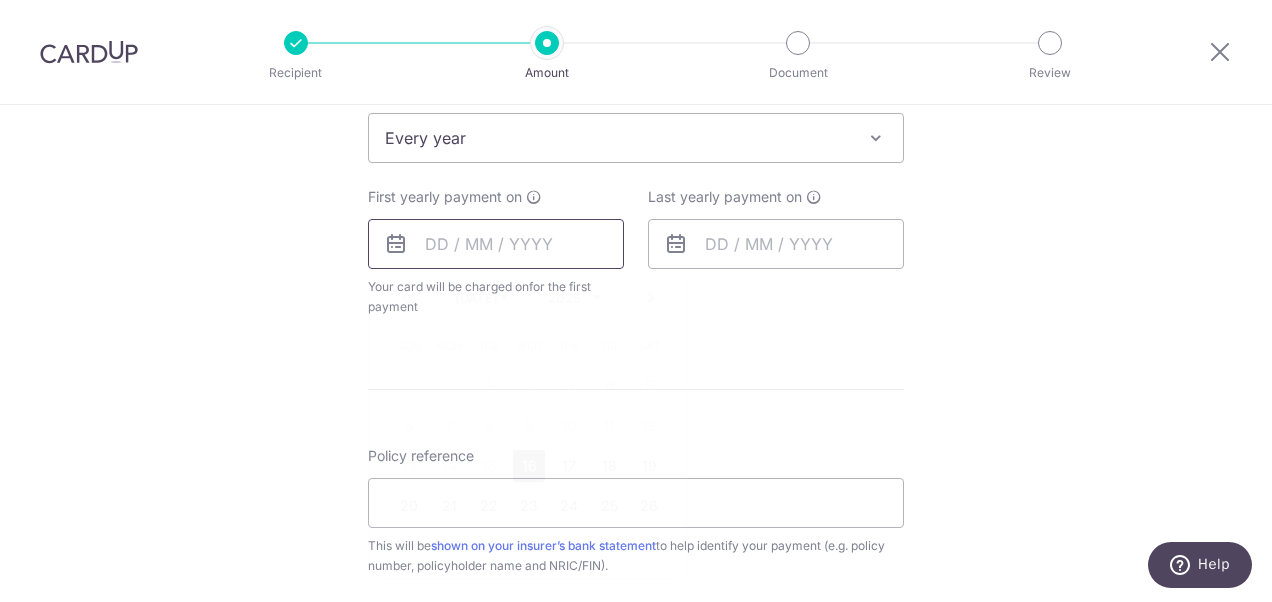 click at bounding box center [496, 244] 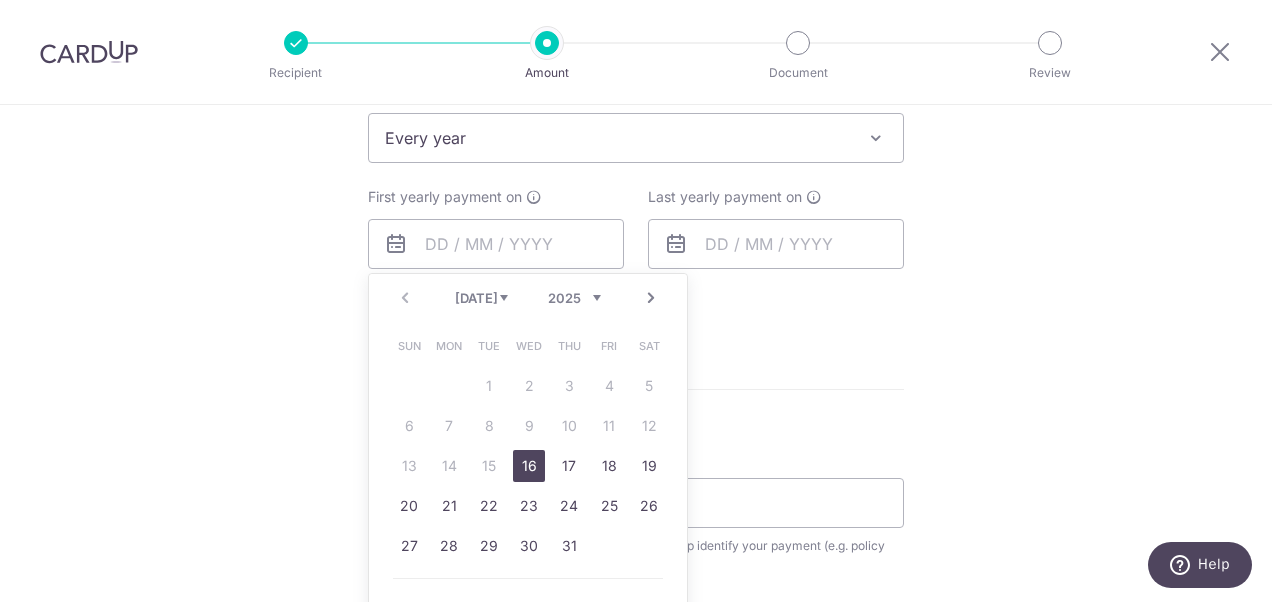 click on "16" at bounding box center (529, 466) 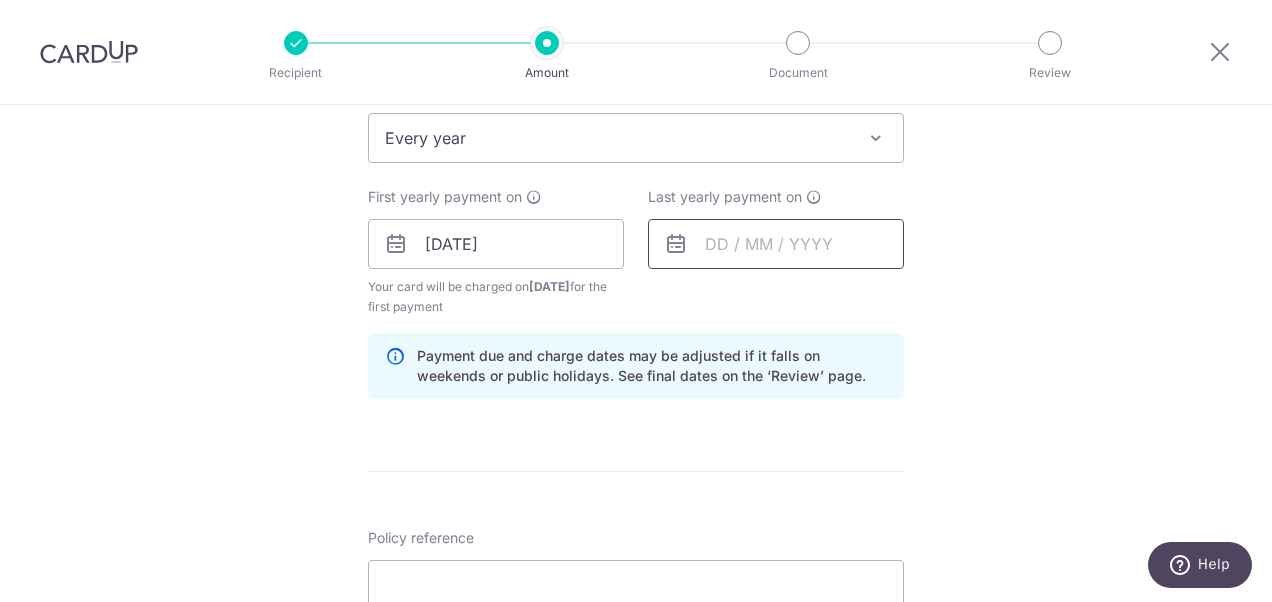 click at bounding box center [776, 244] 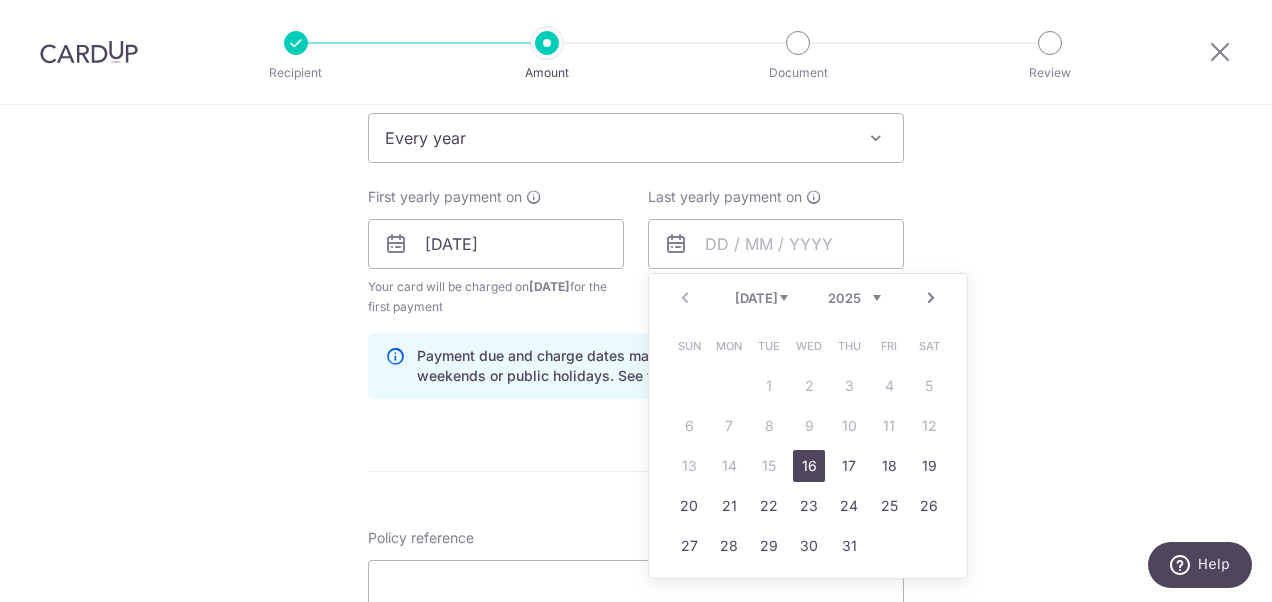 click on "2025 2026 2027 2028 2029 2030 2031 2032 2033 2034 2035" at bounding box center [854, 298] 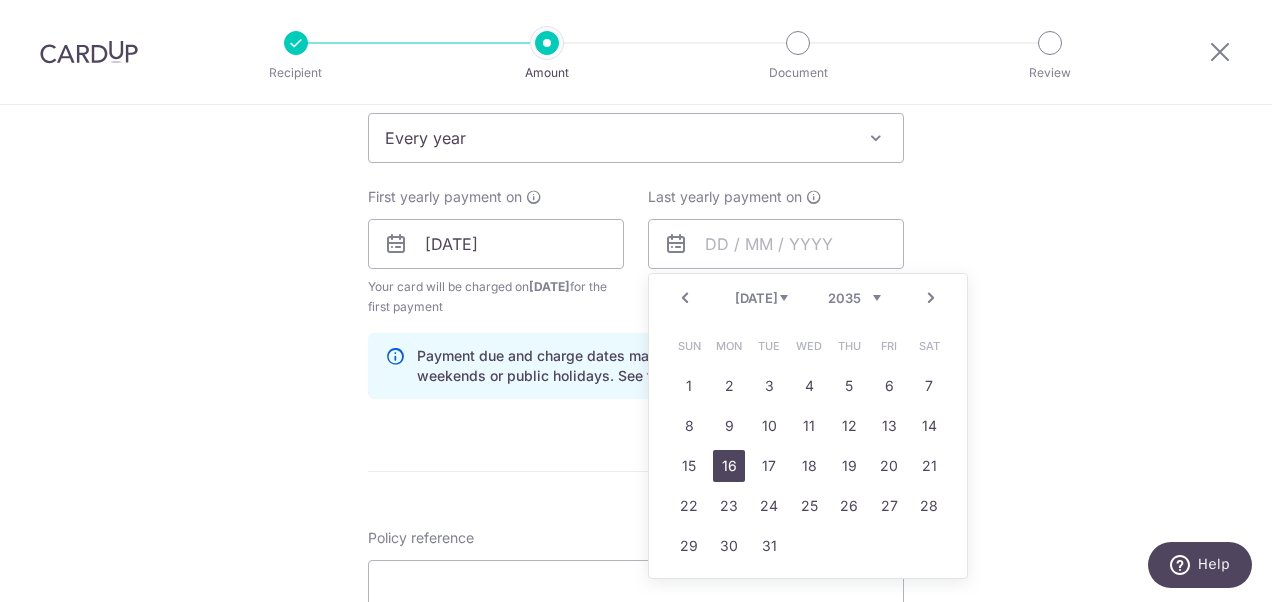 click on "16" at bounding box center (729, 466) 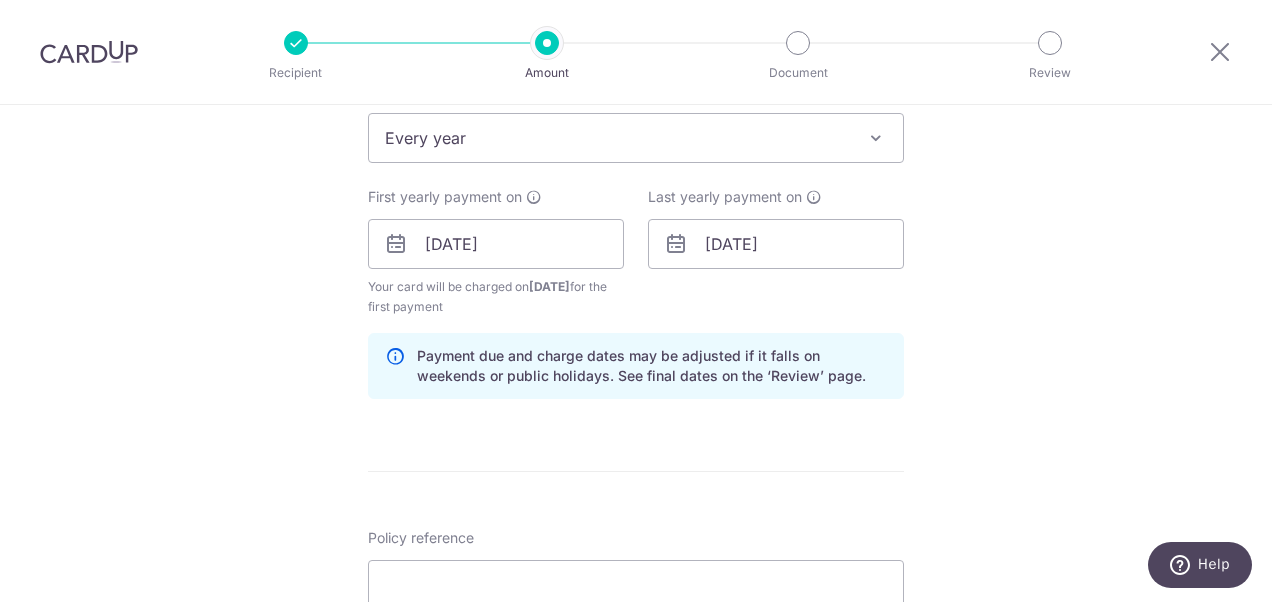 click on "Tell us more about your payment
Enter payment amount
SGD
2,845.80
2845.80
Select Card
**** 8024
Add credit card
Your Cards
**** 5210
**** 2856
**** 8024
Secure 256-bit SSL
Text
New card details
Card" at bounding box center (636, 222) 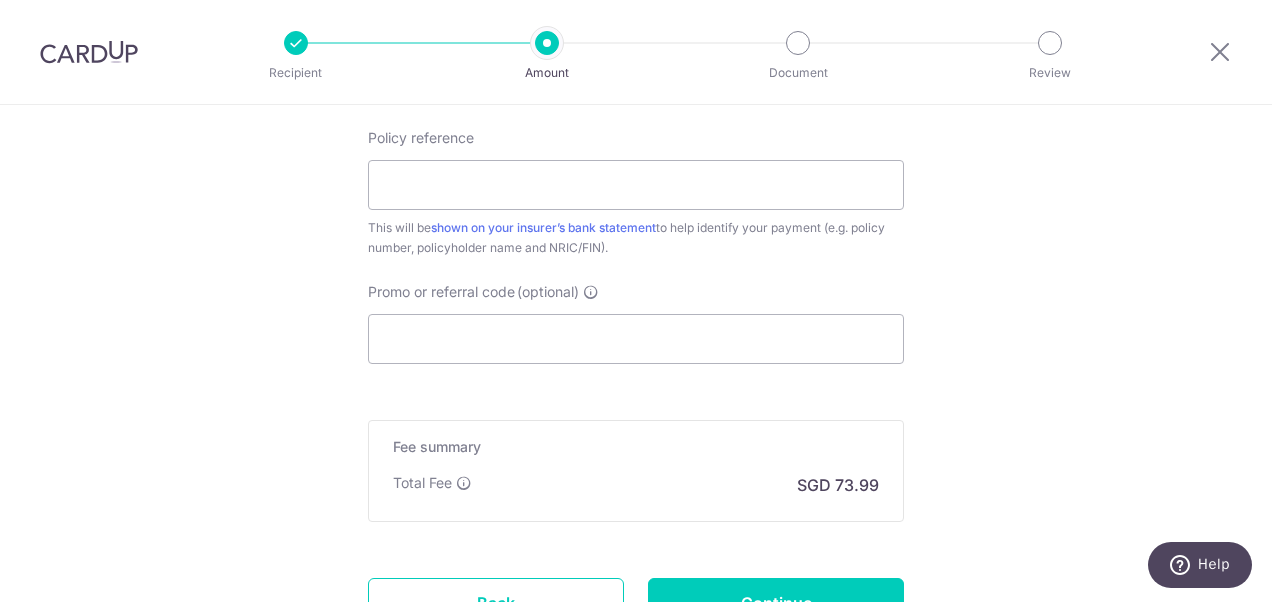 scroll, scrollTop: 1138, scrollLeft: 0, axis: vertical 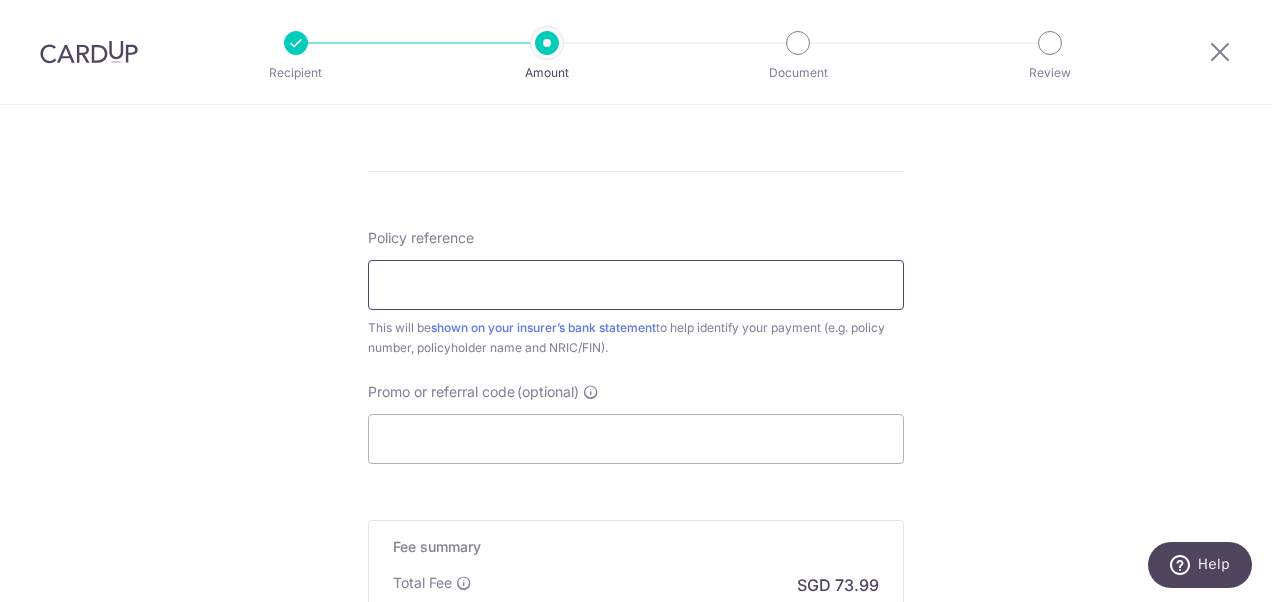 click on "Policy reference" at bounding box center (636, 285) 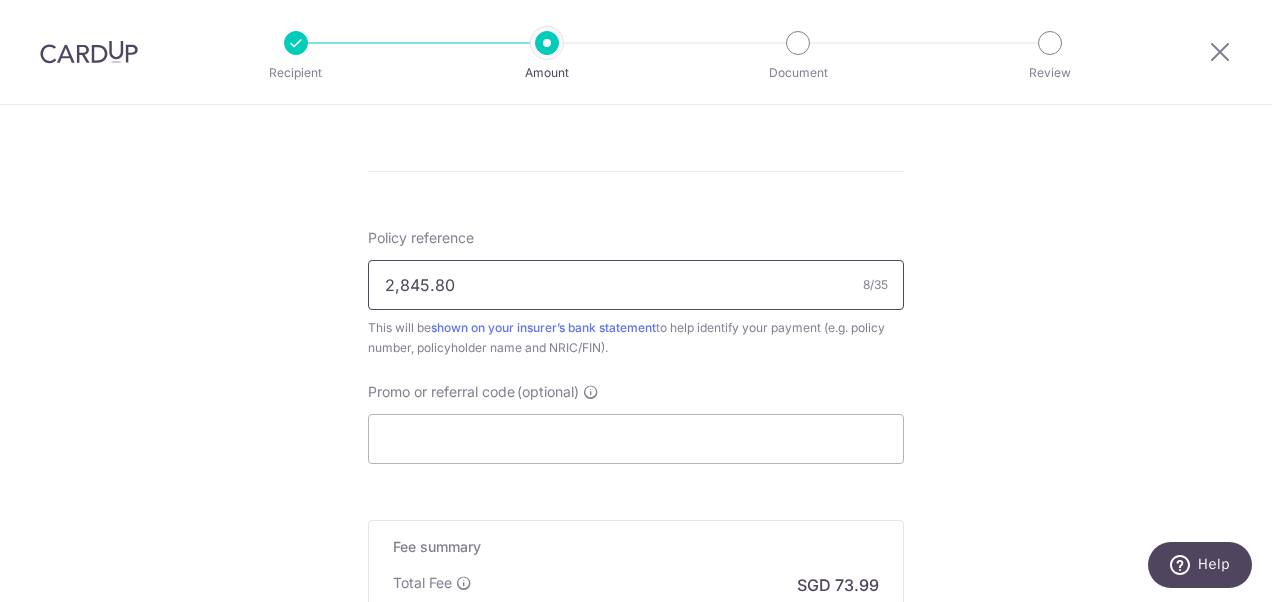 drag, startPoint x: 497, startPoint y: 286, endPoint x: 198, endPoint y: 253, distance: 300.81555 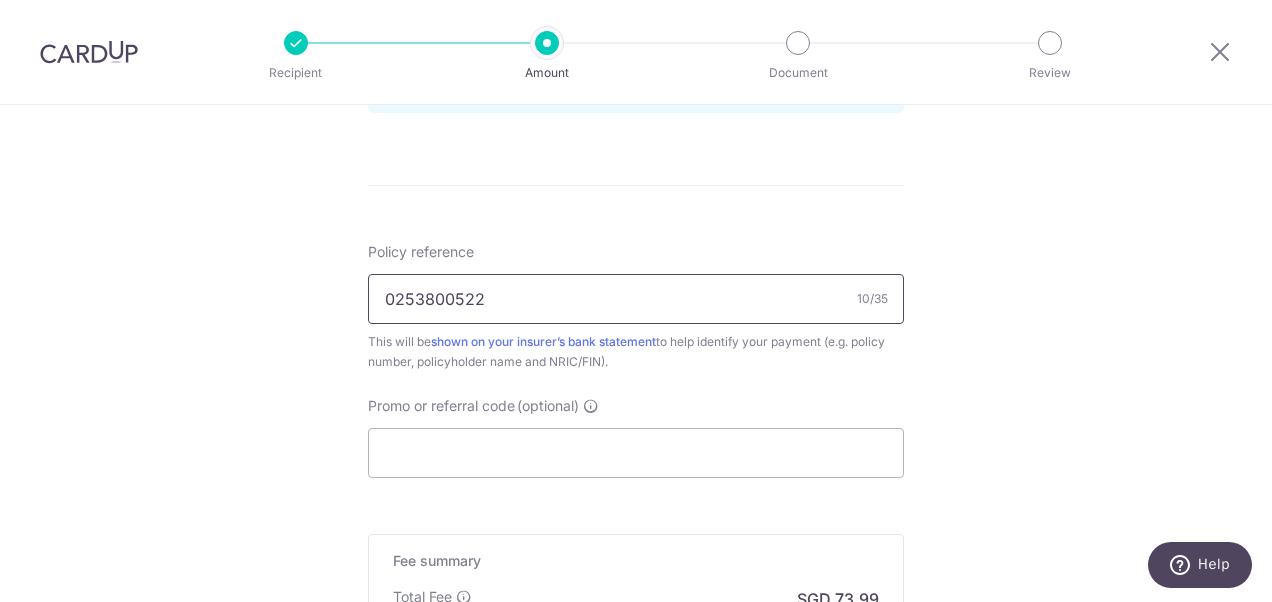 scroll, scrollTop: 1238, scrollLeft: 0, axis: vertical 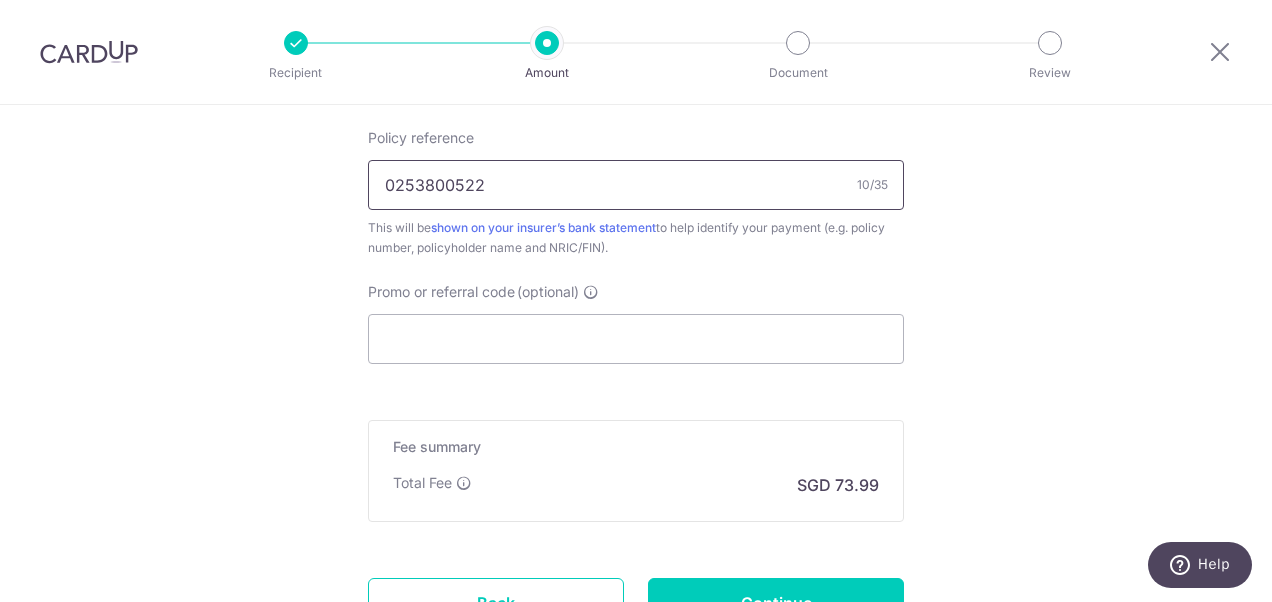 type on "0253800522" 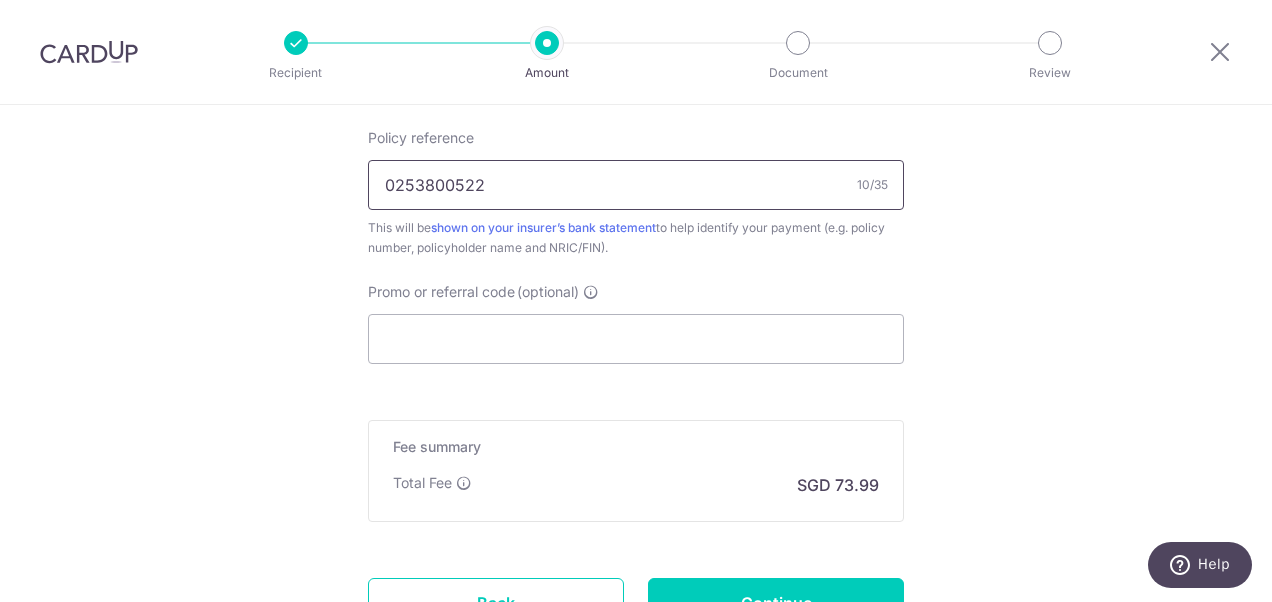 drag, startPoint x: 402, startPoint y: 182, endPoint x: 450, endPoint y: 184, distance: 48.04165 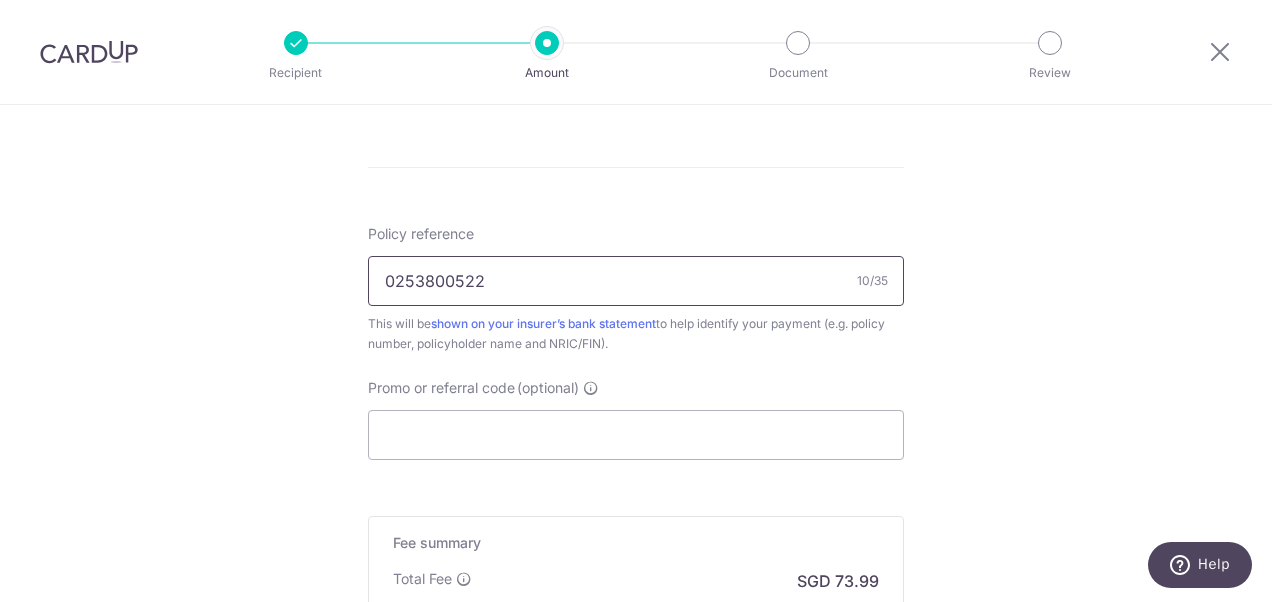 scroll, scrollTop: 1038, scrollLeft: 0, axis: vertical 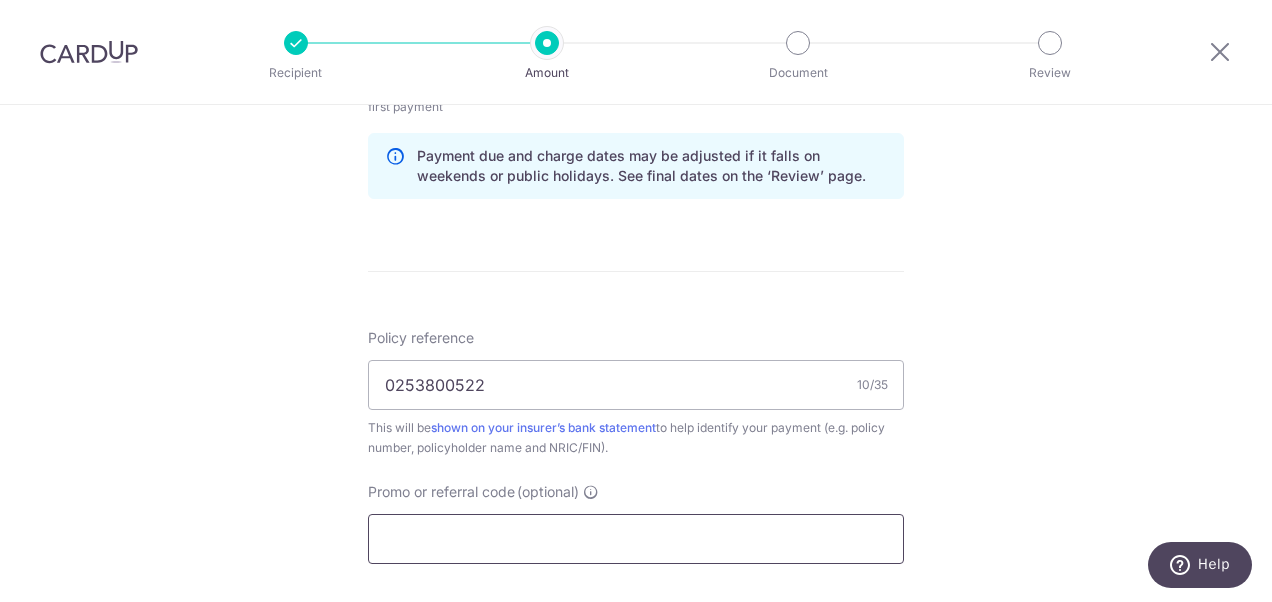 click on "Promo or referral code
(optional)" at bounding box center [636, 539] 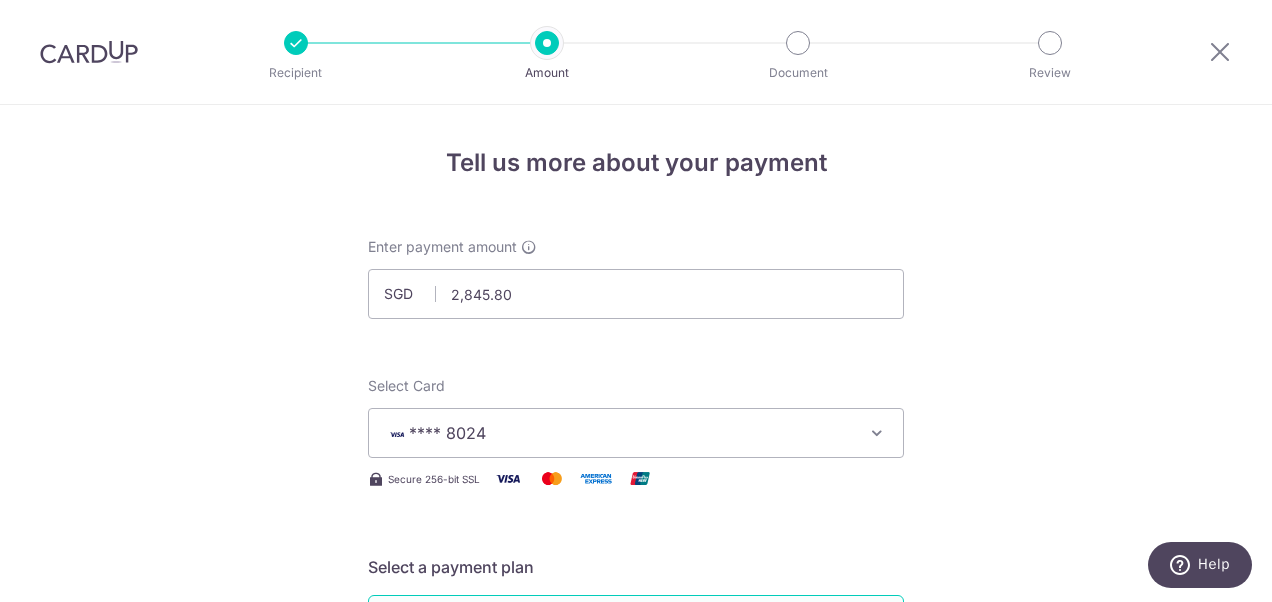 scroll, scrollTop: 24, scrollLeft: 0, axis: vertical 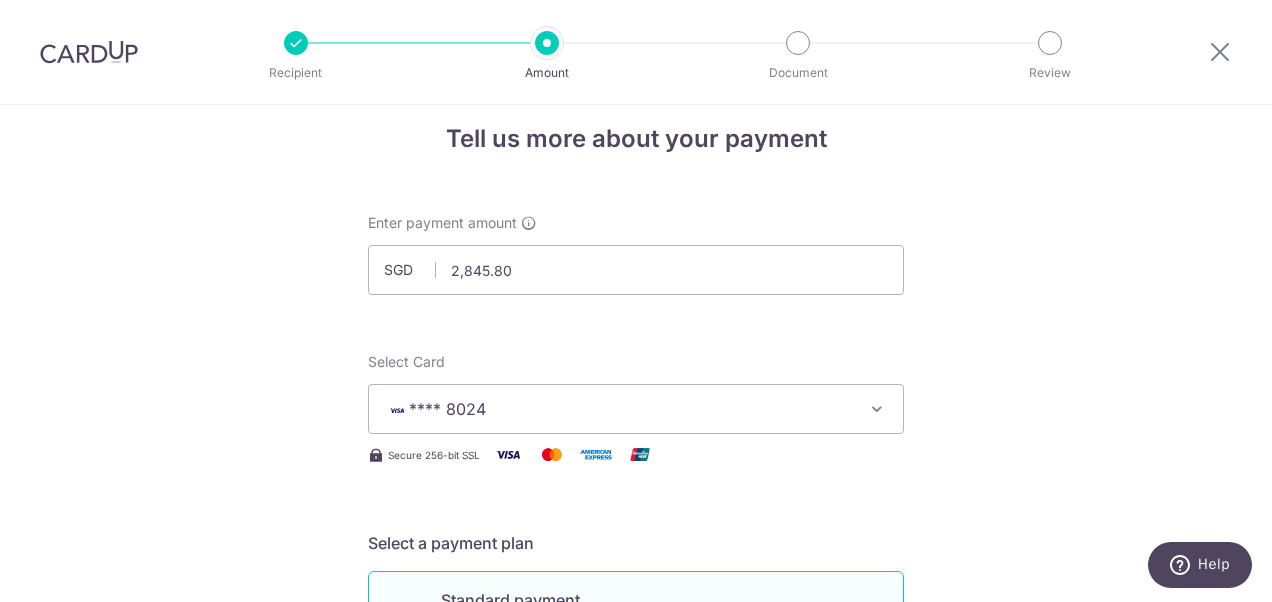 type on "3NEWR3" 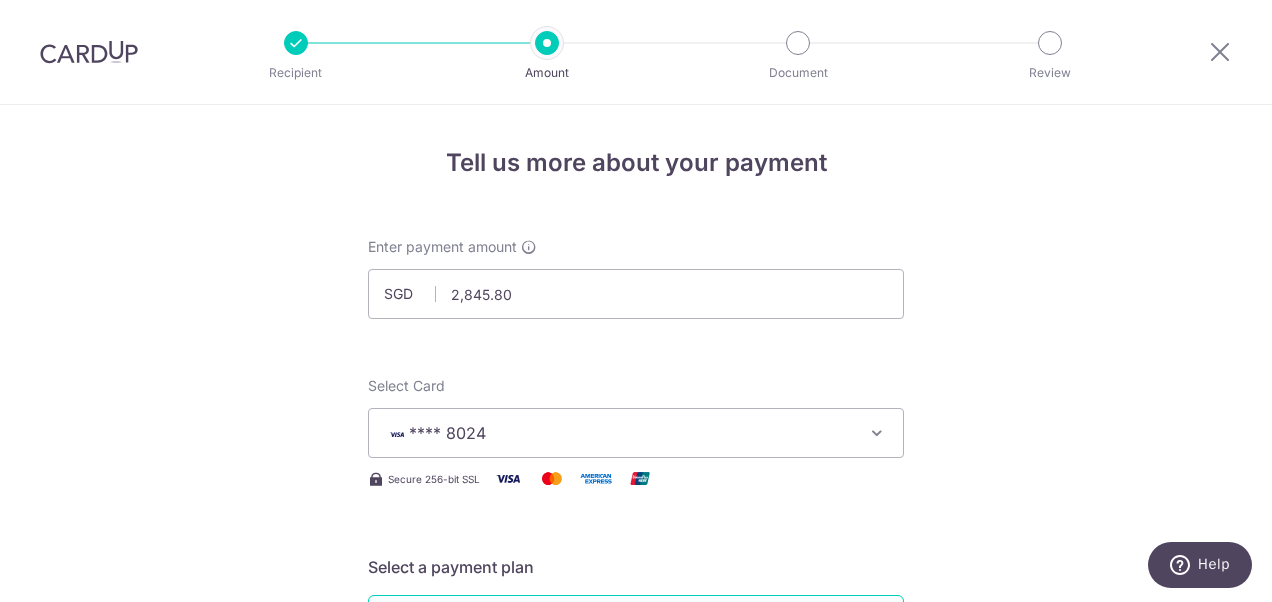 scroll, scrollTop: 147, scrollLeft: 0, axis: vertical 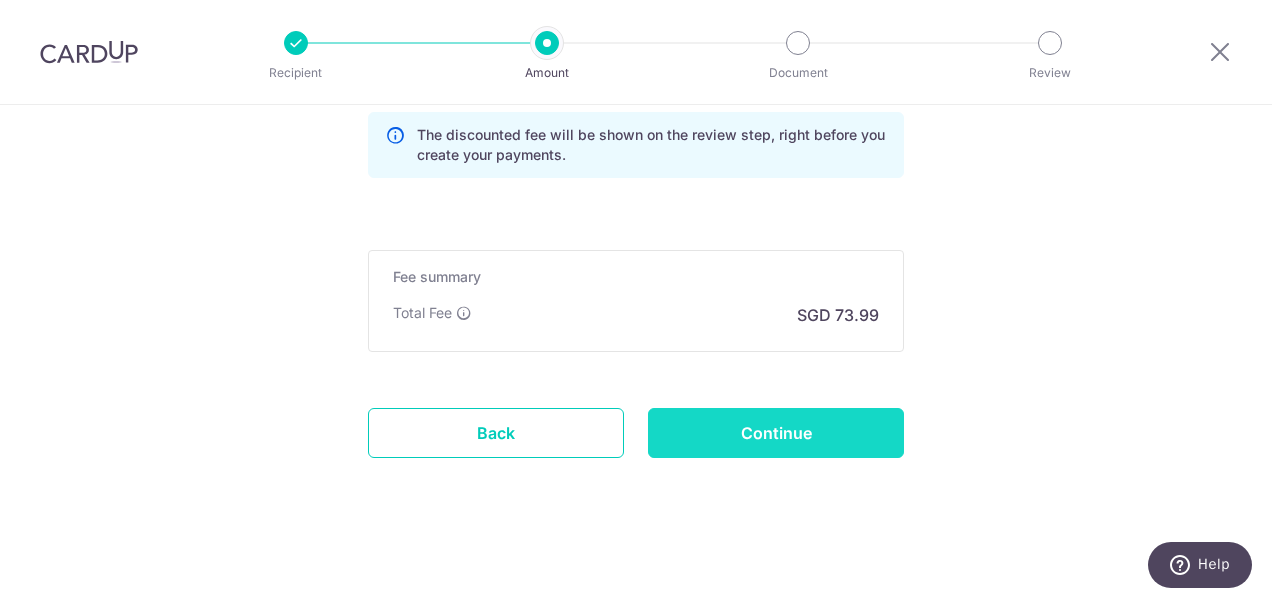 click on "Continue" at bounding box center [776, 433] 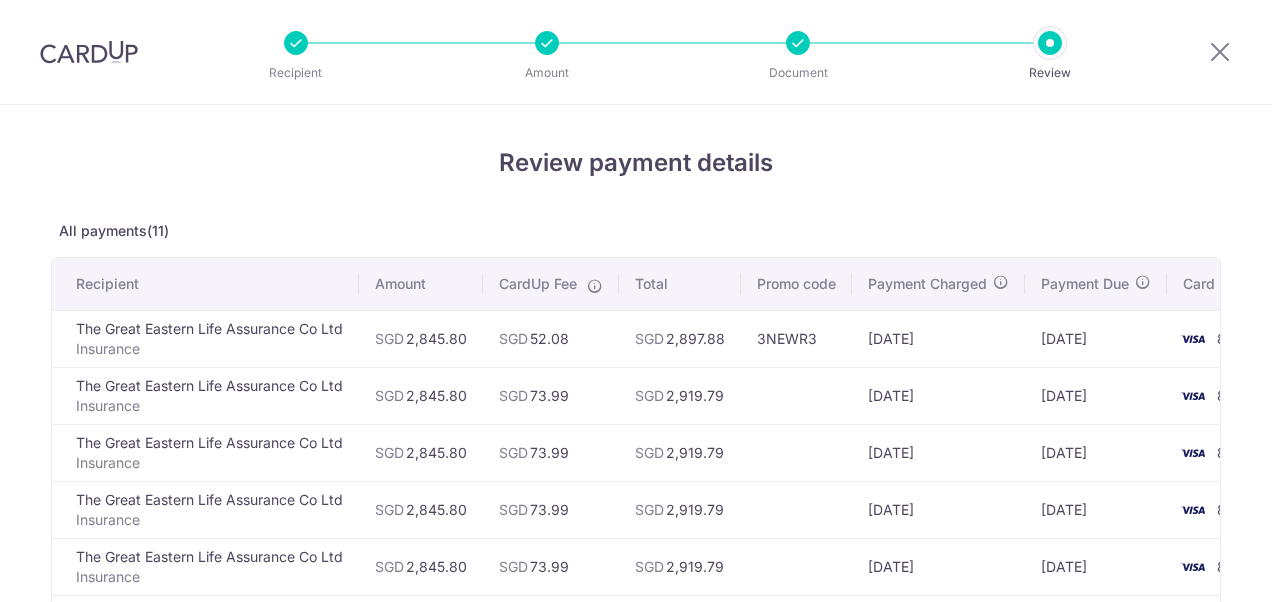 scroll, scrollTop: 0, scrollLeft: 0, axis: both 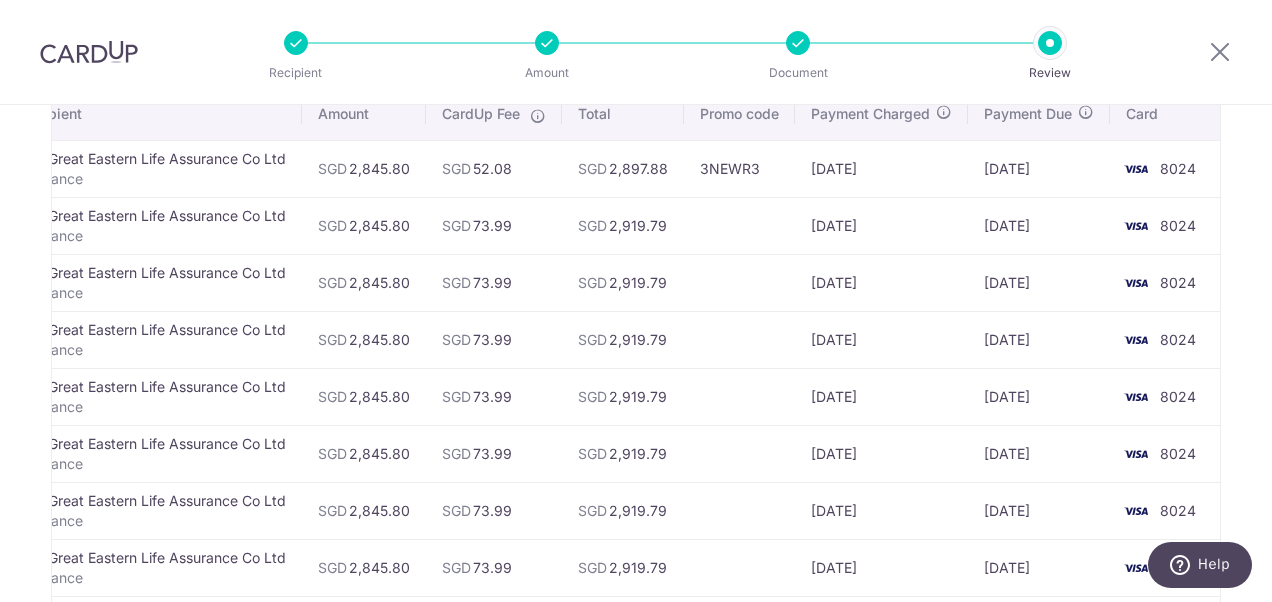 drag, startPoint x: 1031, startPoint y: 169, endPoint x: 1208, endPoint y: 165, distance: 177.0452 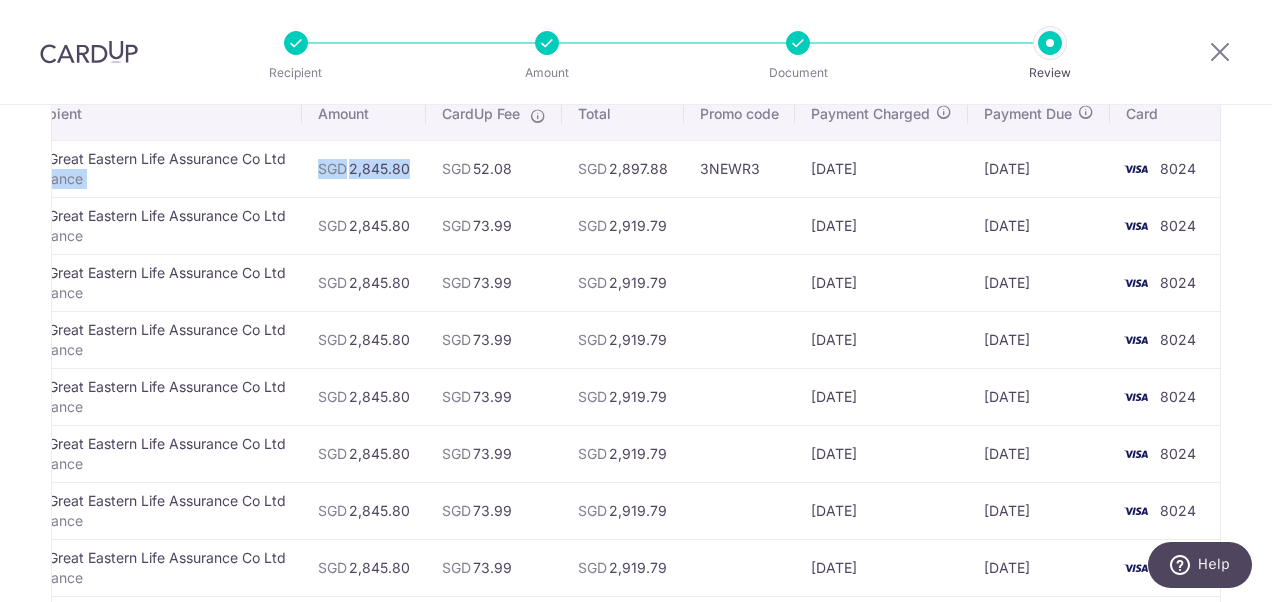scroll, scrollTop: 0, scrollLeft: 0, axis: both 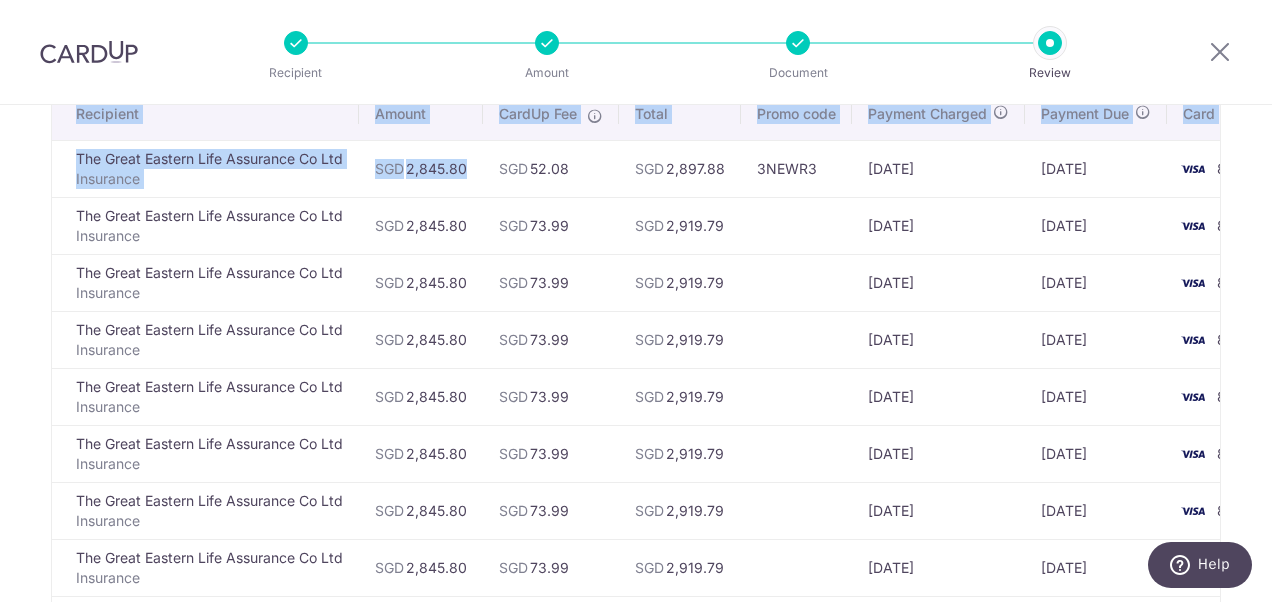 drag, startPoint x: 384, startPoint y: 177, endPoint x: 12, endPoint y: 170, distance: 372.06586 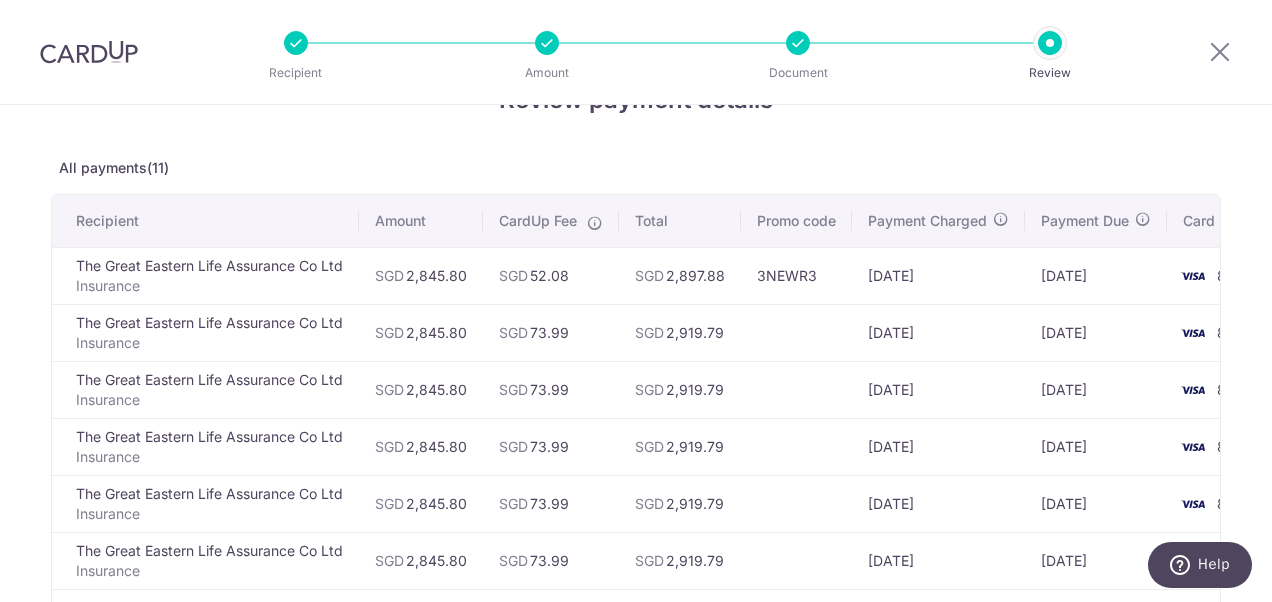 scroll, scrollTop: 0, scrollLeft: 0, axis: both 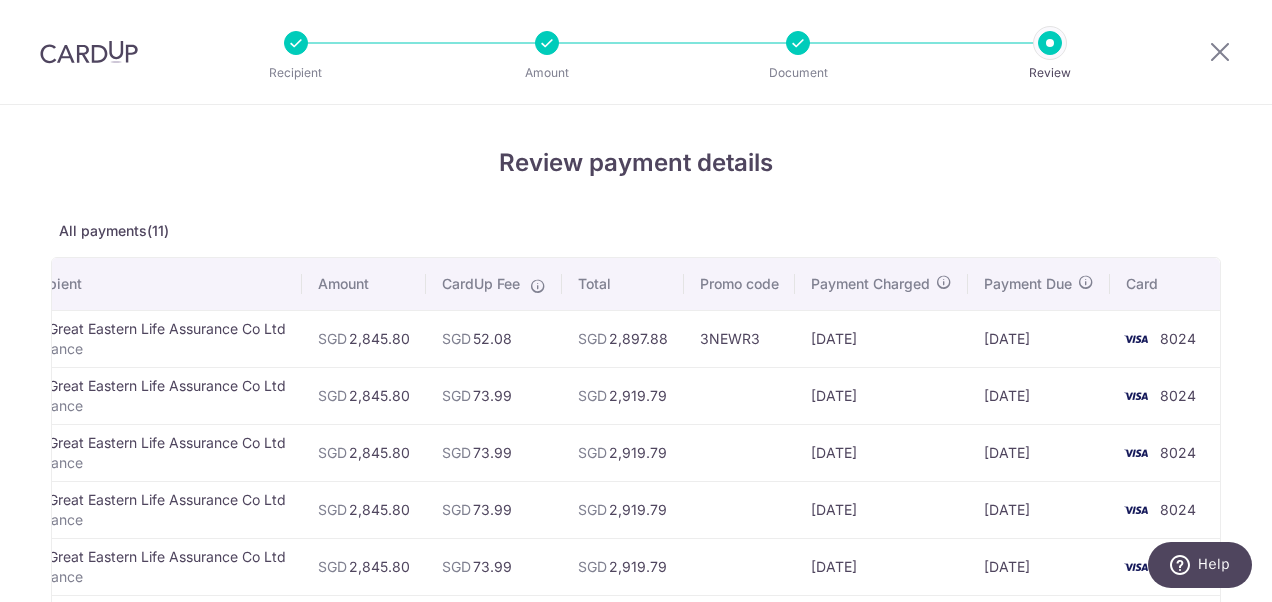 drag, startPoint x: 1048, startPoint y: 386, endPoint x: 1242, endPoint y: 394, distance: 194.16487 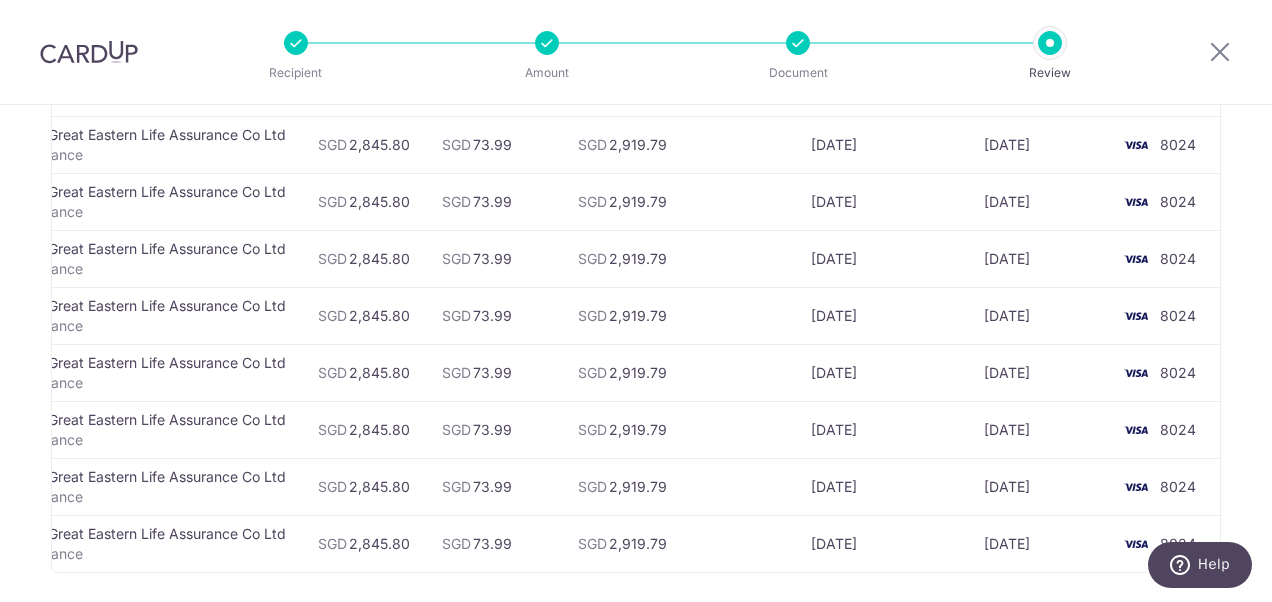 scroll, scrollTop: 668, scrollLeft: 0, axis: vertical 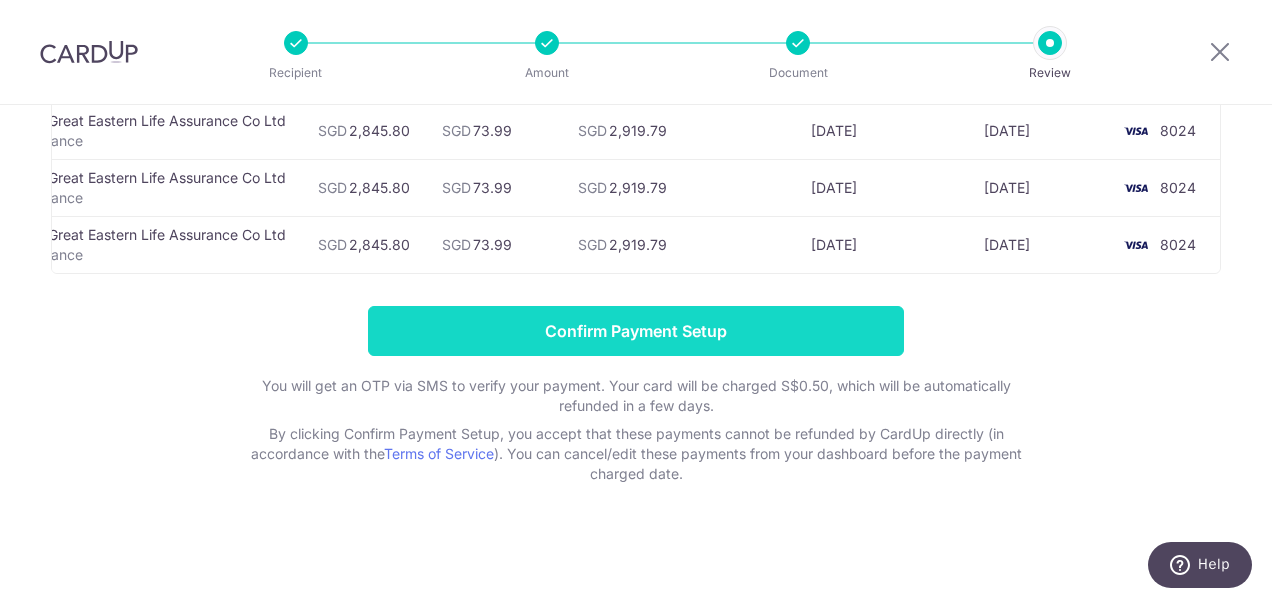 click on "Confirm Payment Setup" at bounding box center (636, 331) 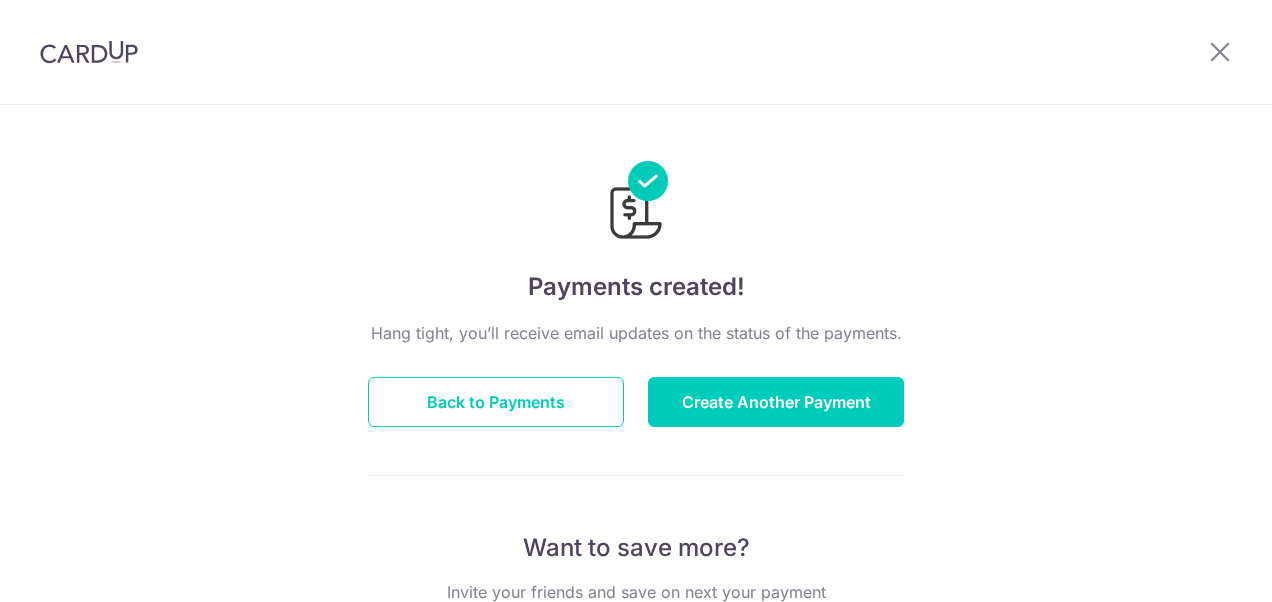 scroll, scrollTop: 0, scrollLeft: 0, axis: both 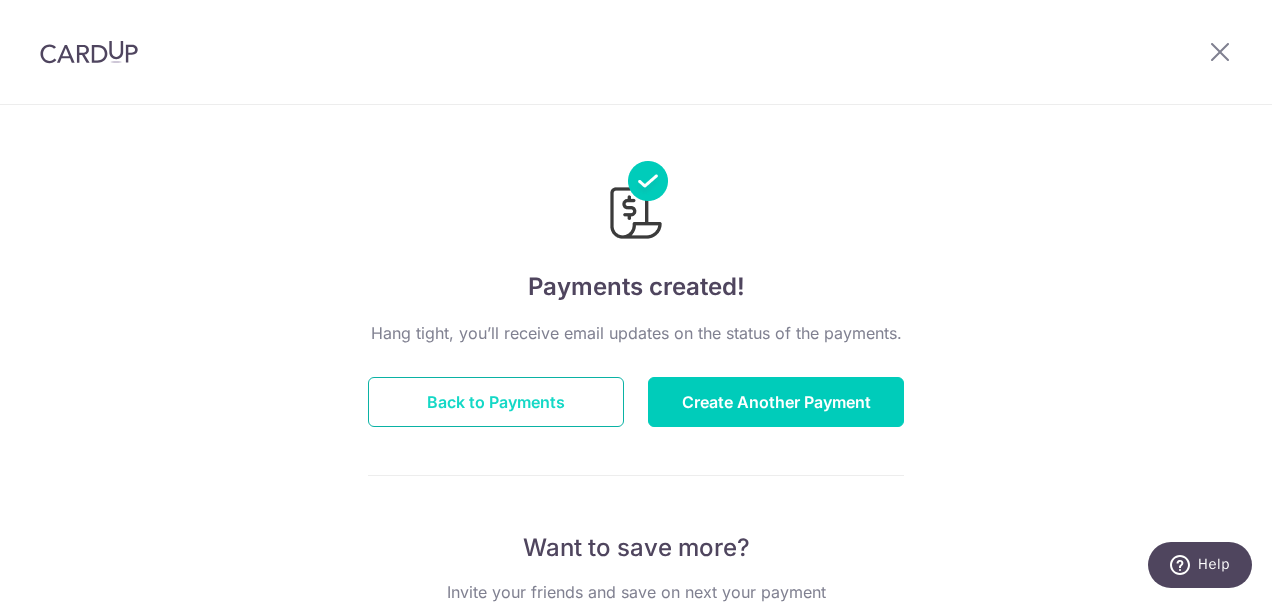 click on "Back to Payments" at bounding box center (496, 402) 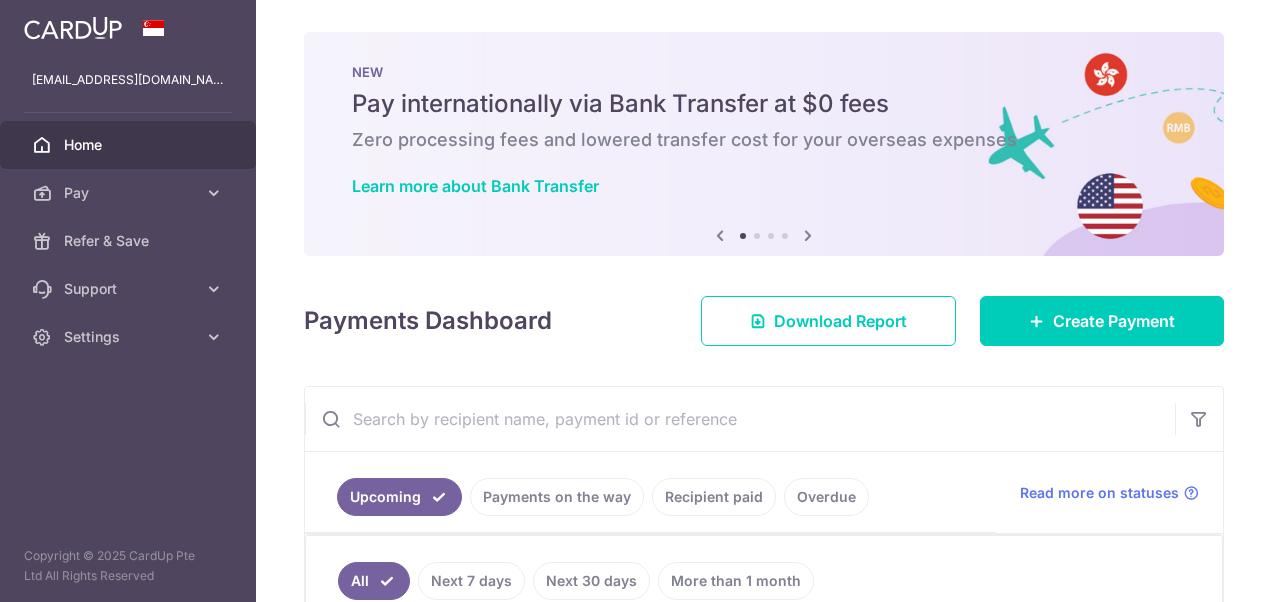 scroll, scrollTop: 0, scrollLeft: 0, axis: both 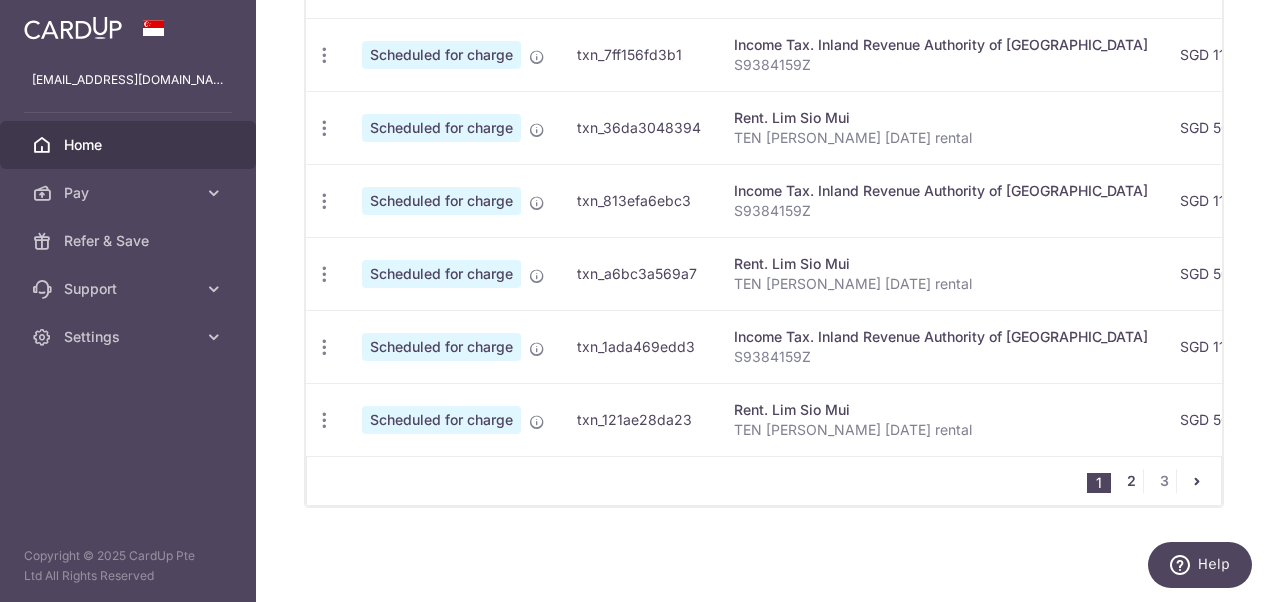 click on "2" at bounding box center (1131, 481) 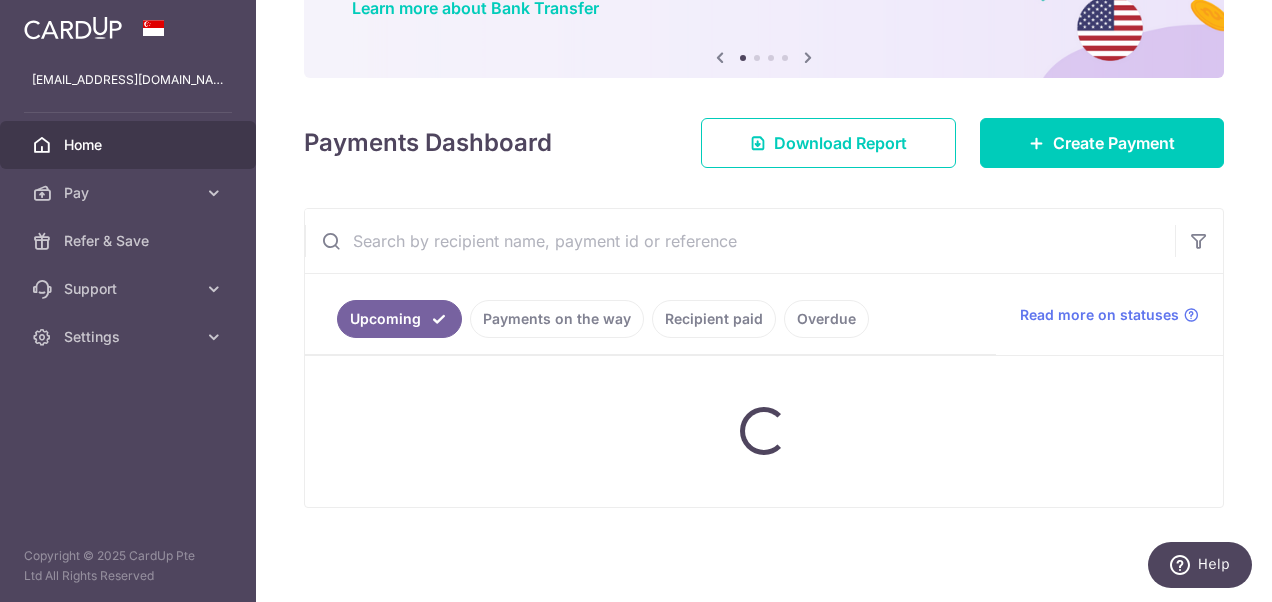 scroll, scrollTop: 174, scrollLeft: 0, axis: vertical 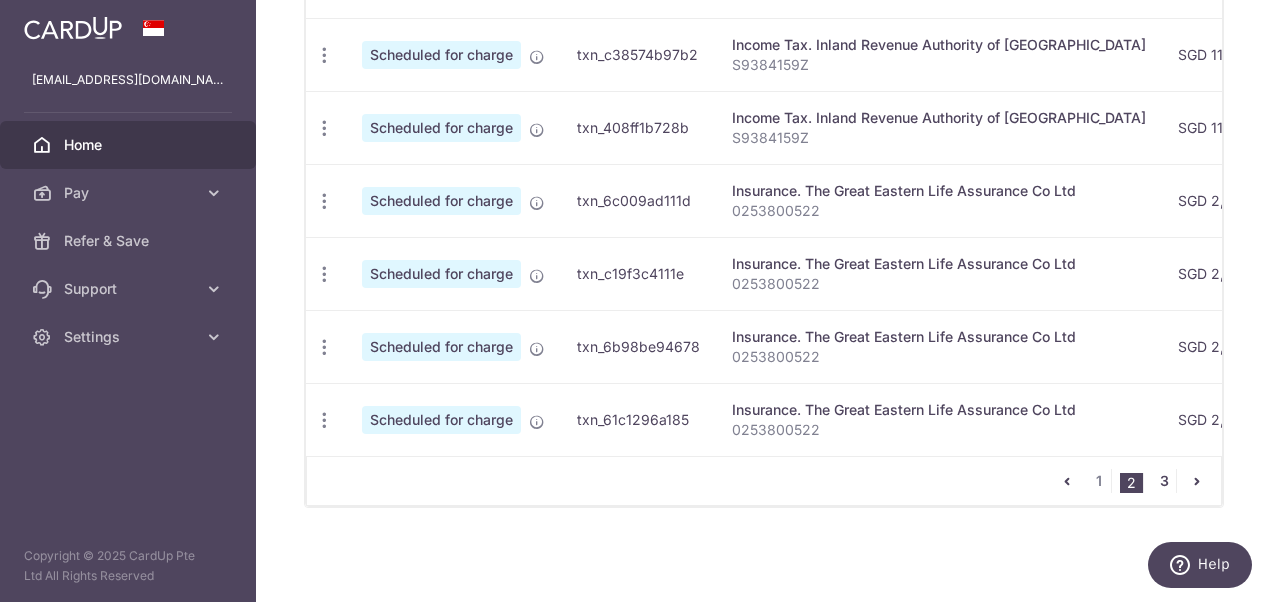 click on "3" at bounding box center (1164, 481) 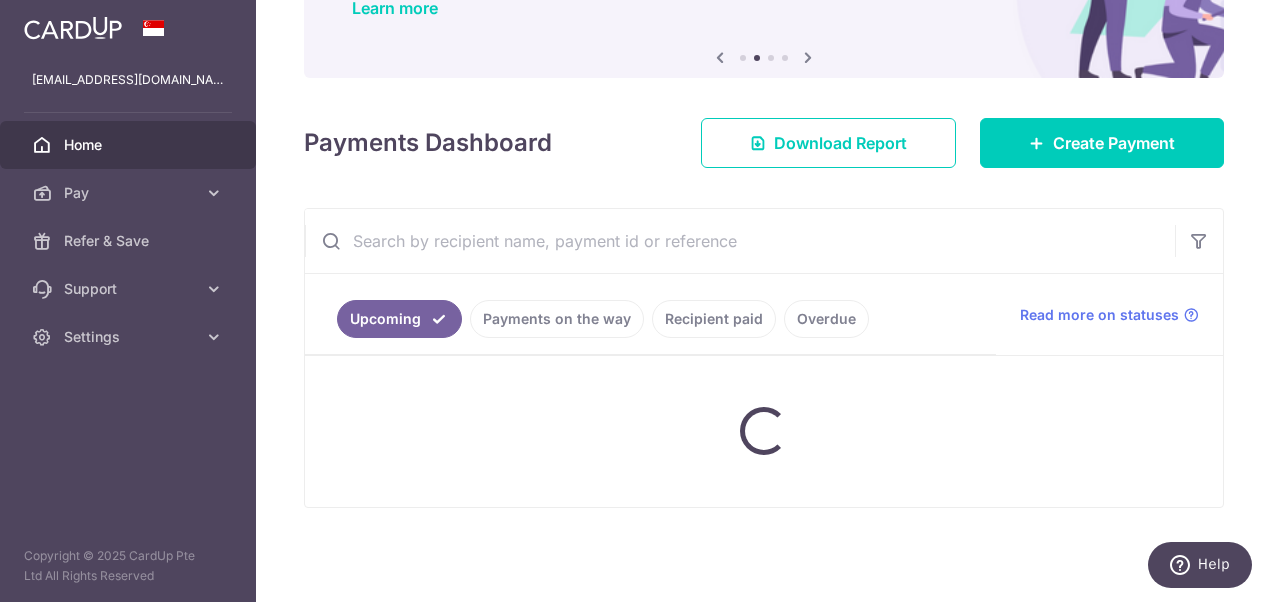 scroll, scrollTop: 174, scrollLeft: 0, axis: vertical 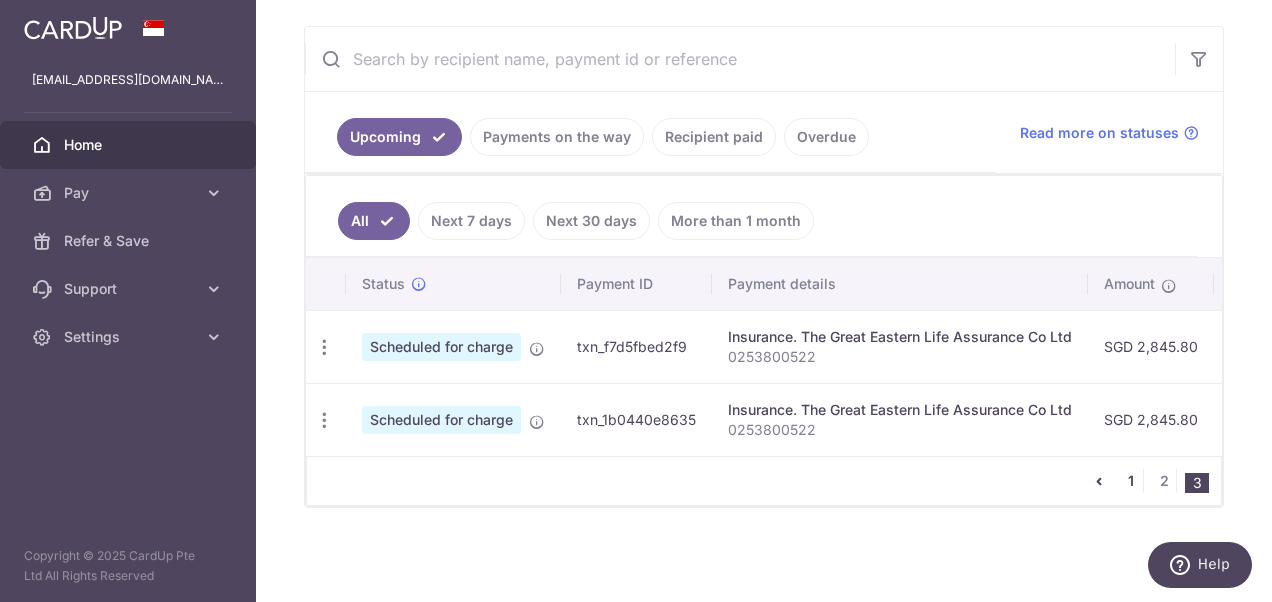 click on "1" at bounding box center (1131, 481) 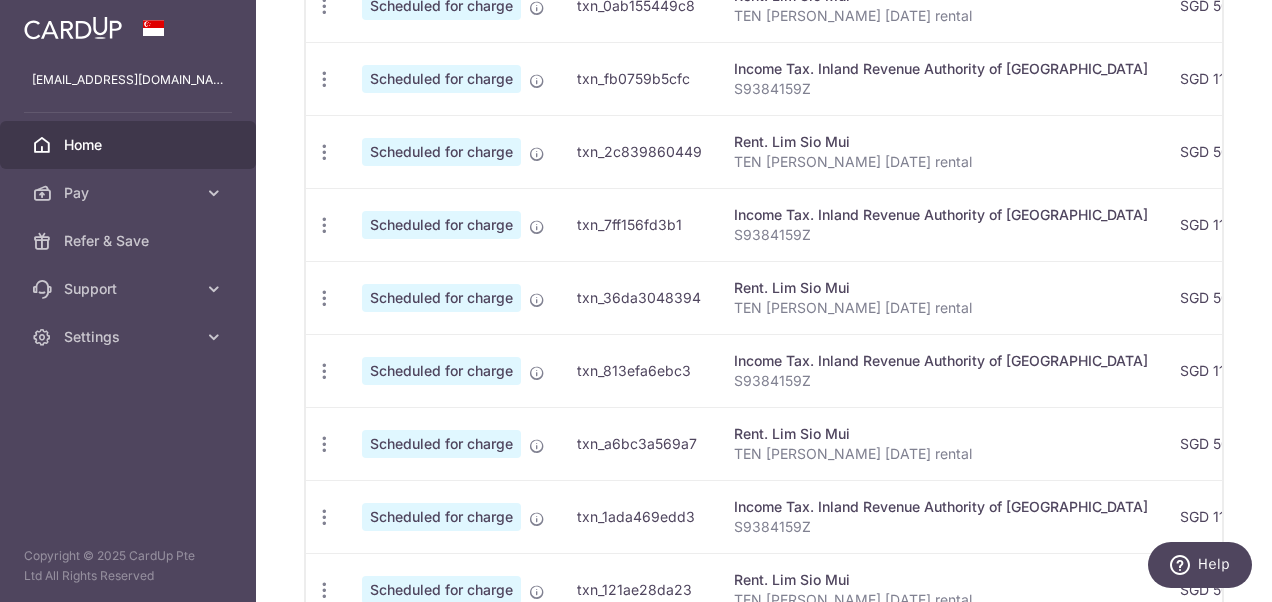 scroll, scrollTop: 944, scrollLeft: 0, axis: vertical 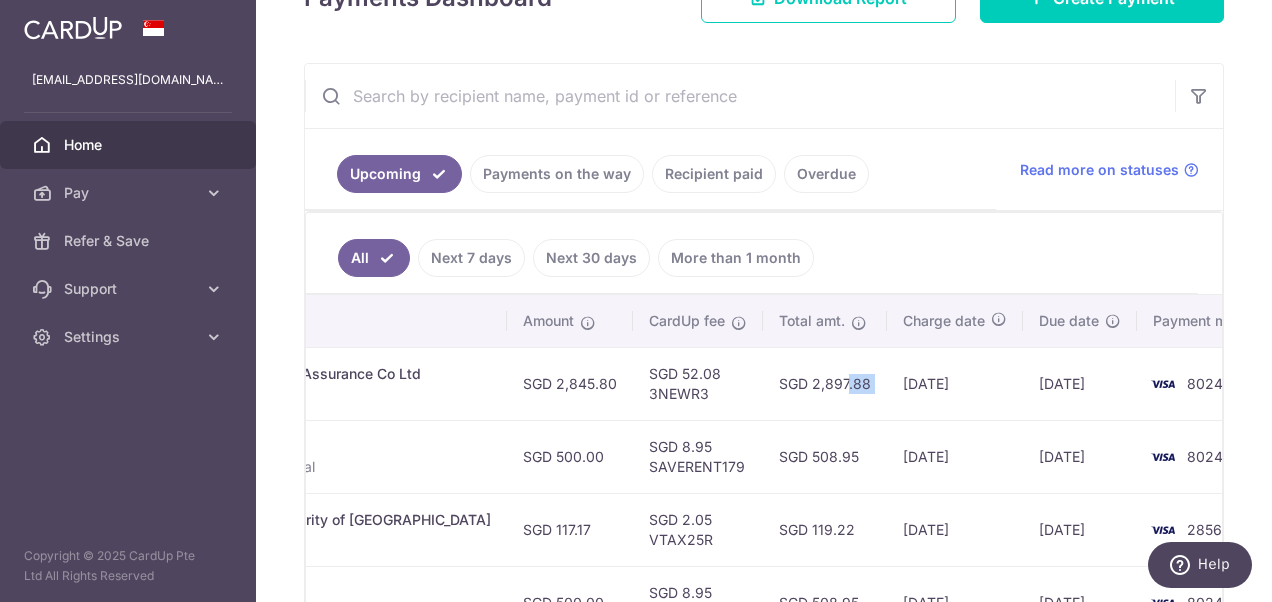 drag, startPoint x: 747, startPoint y: 377, endPoint x: 832, endPoint y: 374, distance: 85.052925 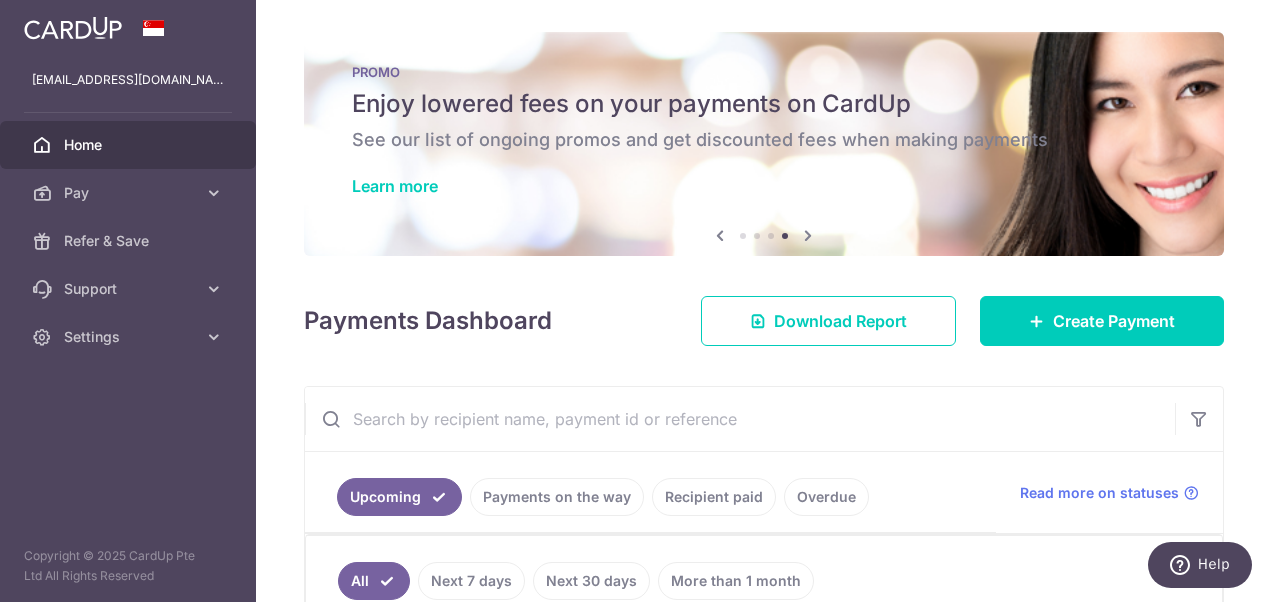 scroll, scrollTop: 200, scrollLeft: 0, axis: vertical 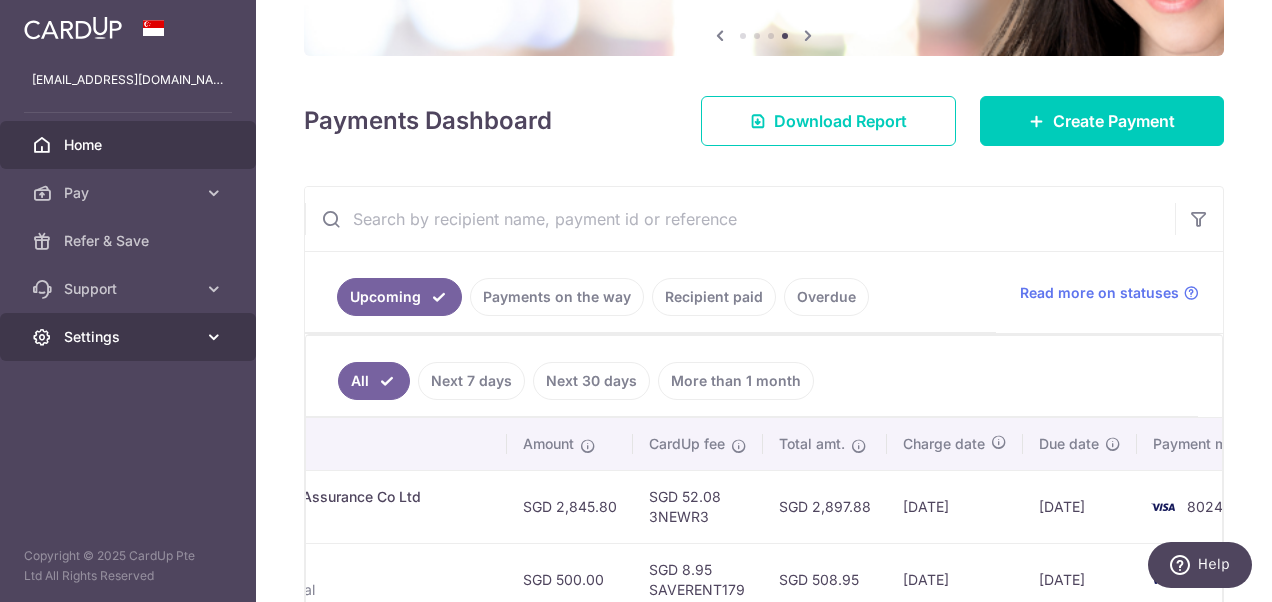 click on "Settings" at bounding box center [130, 337] 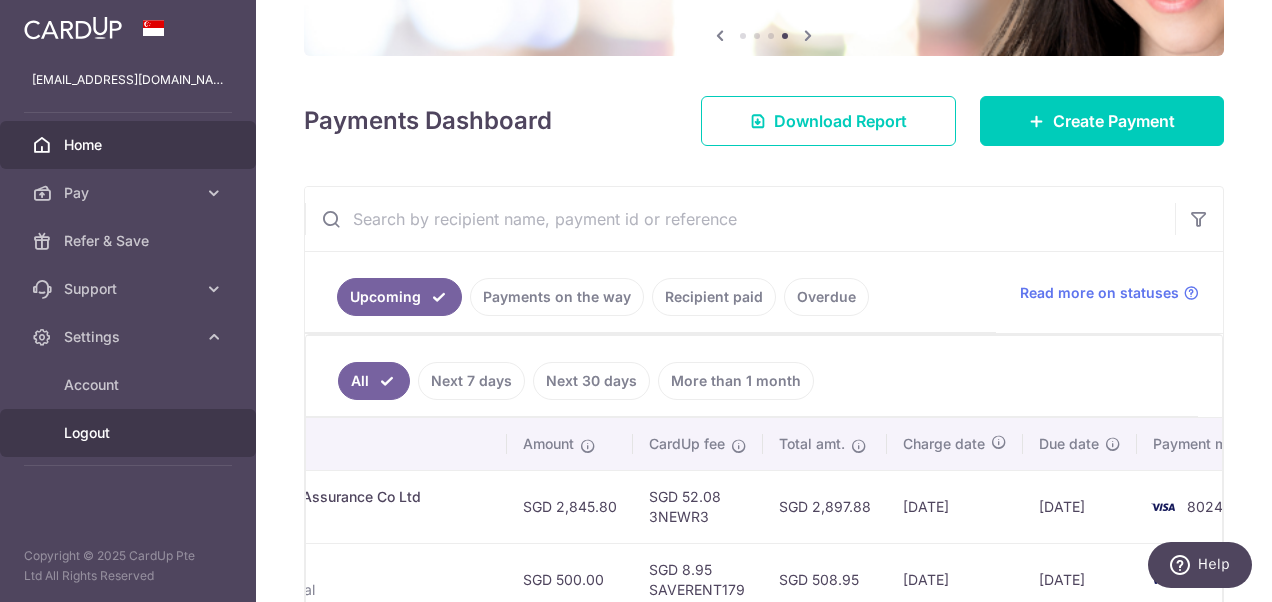 click on "Logout" at bounding box center [128, 433] 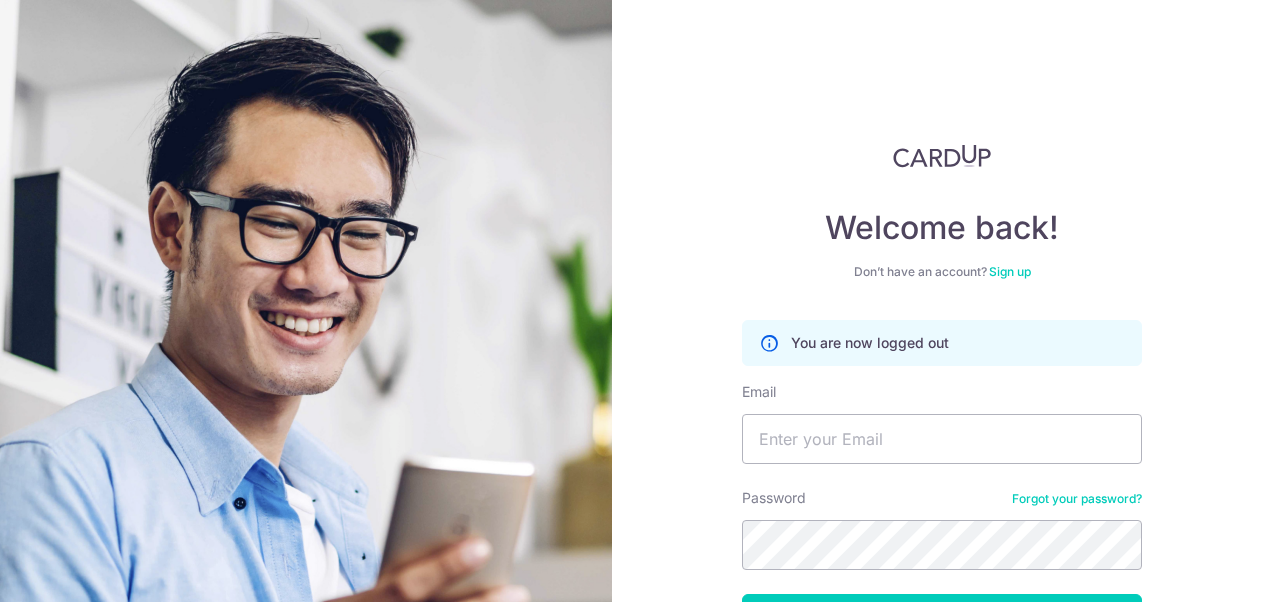 scroll, scrollTop: 0, scrollLeft: 0, axis: both 